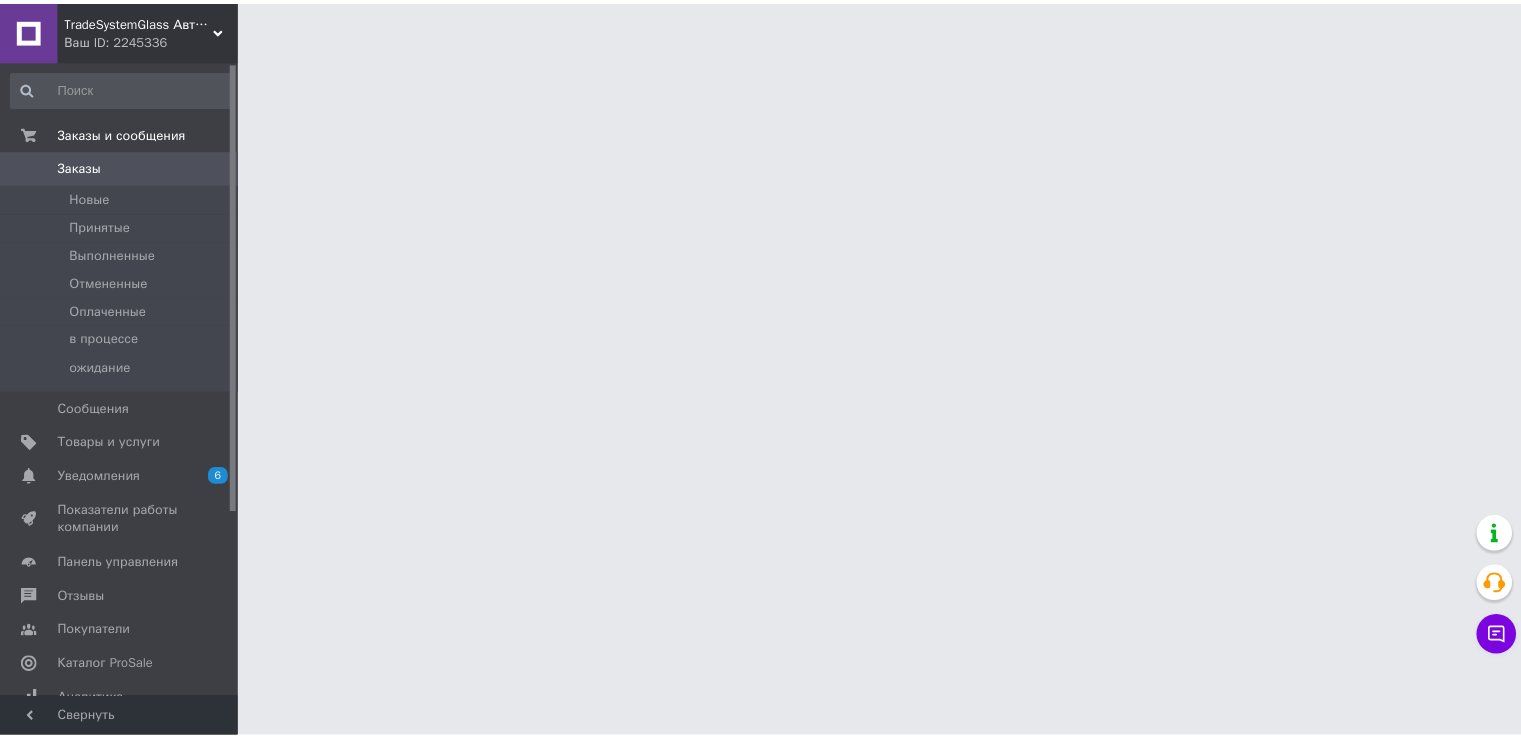 scroll, scrollTop: 0, scrollLeft: 0, axis: both 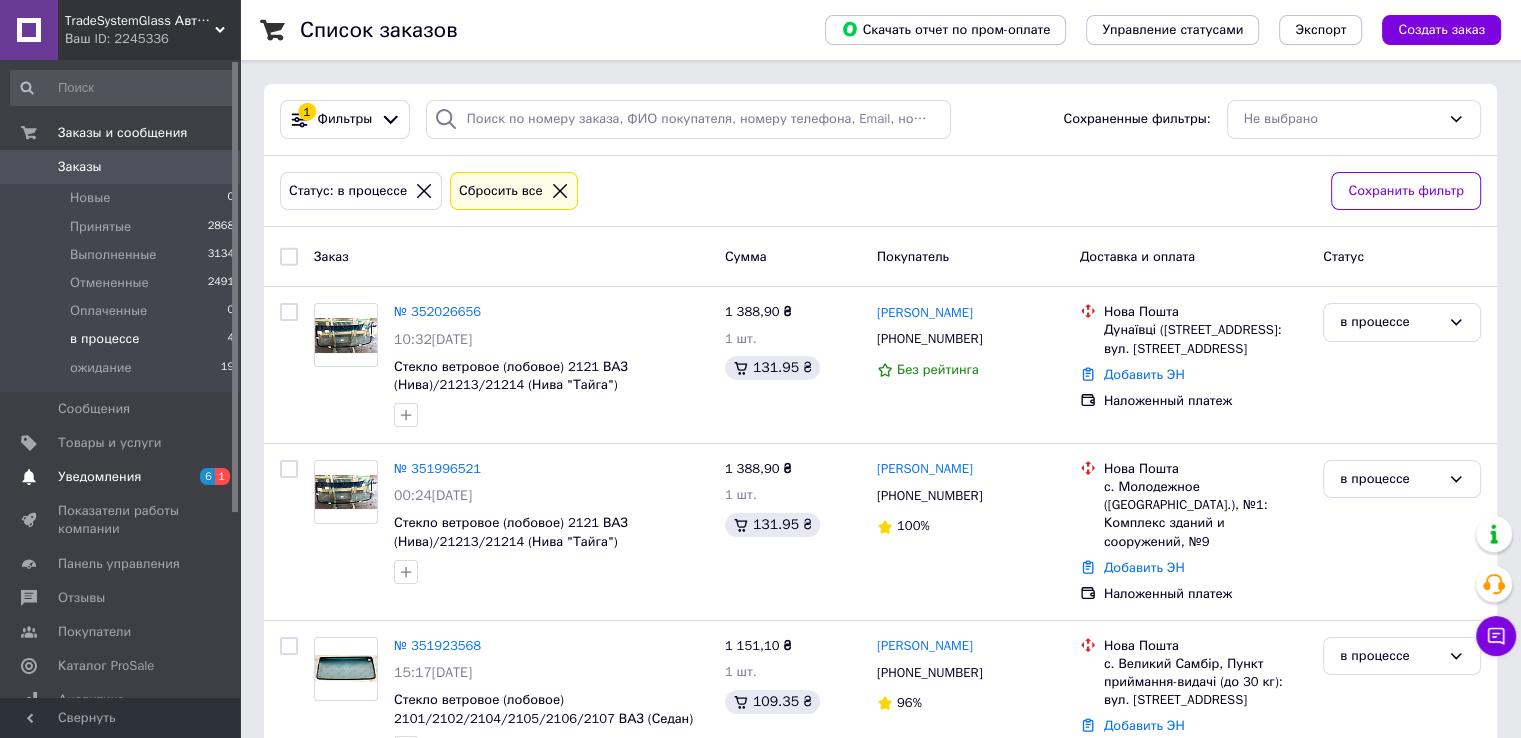 click on "Уведомления" at bounding box center (121, 477) 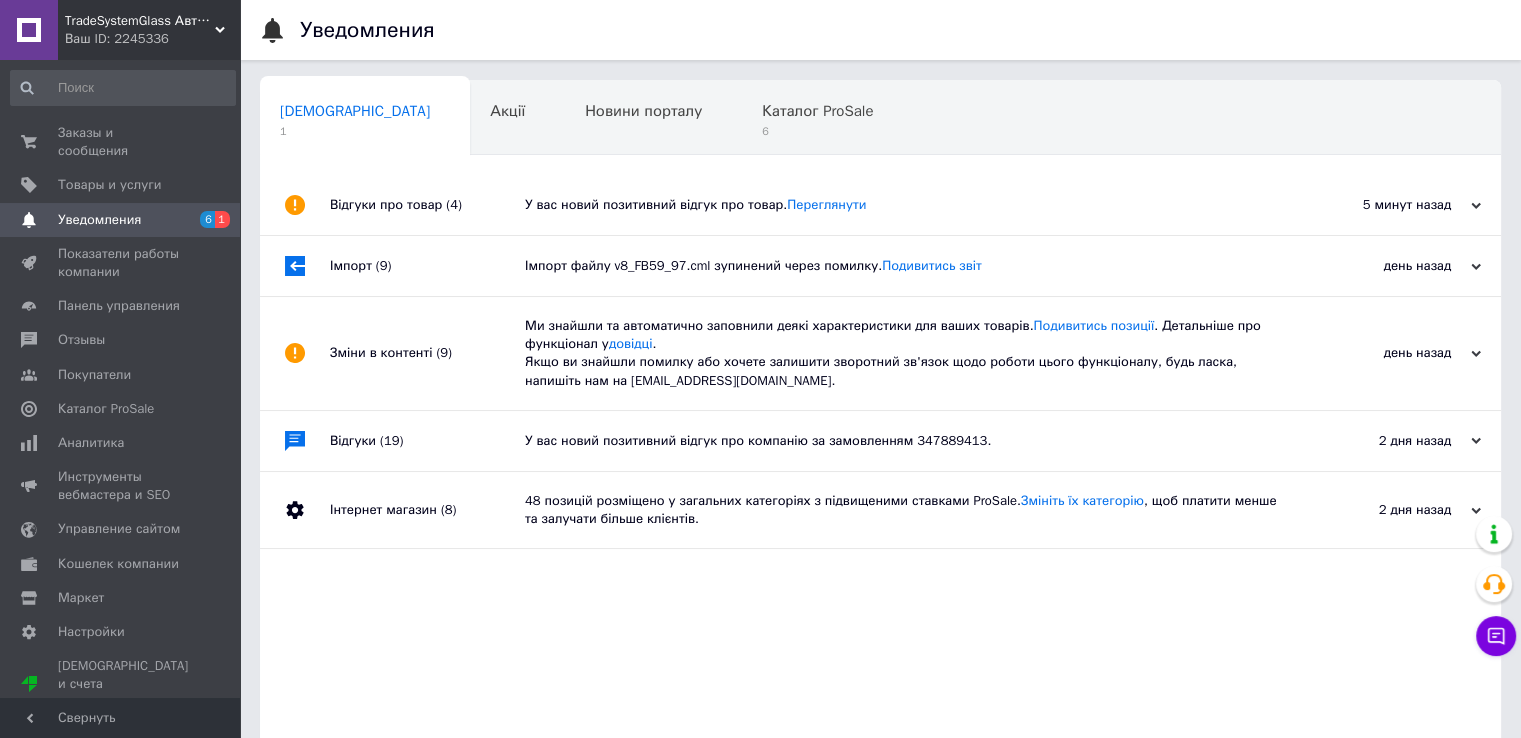 click on "У вас новий позитивний відгук про товар.  Переглянути" at bounding box center (903, 205) 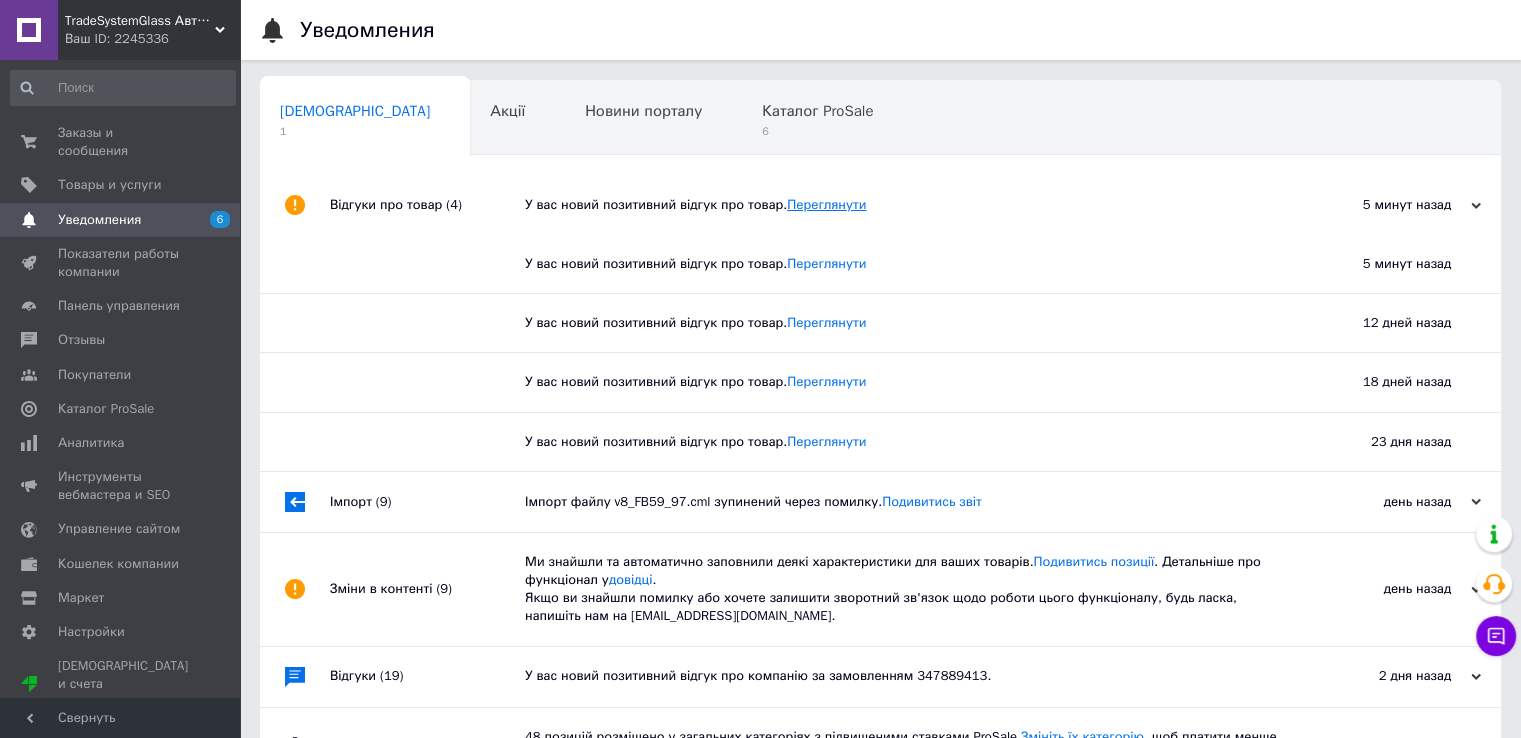 click on "Переглянути" at bounding box center (826, 204) 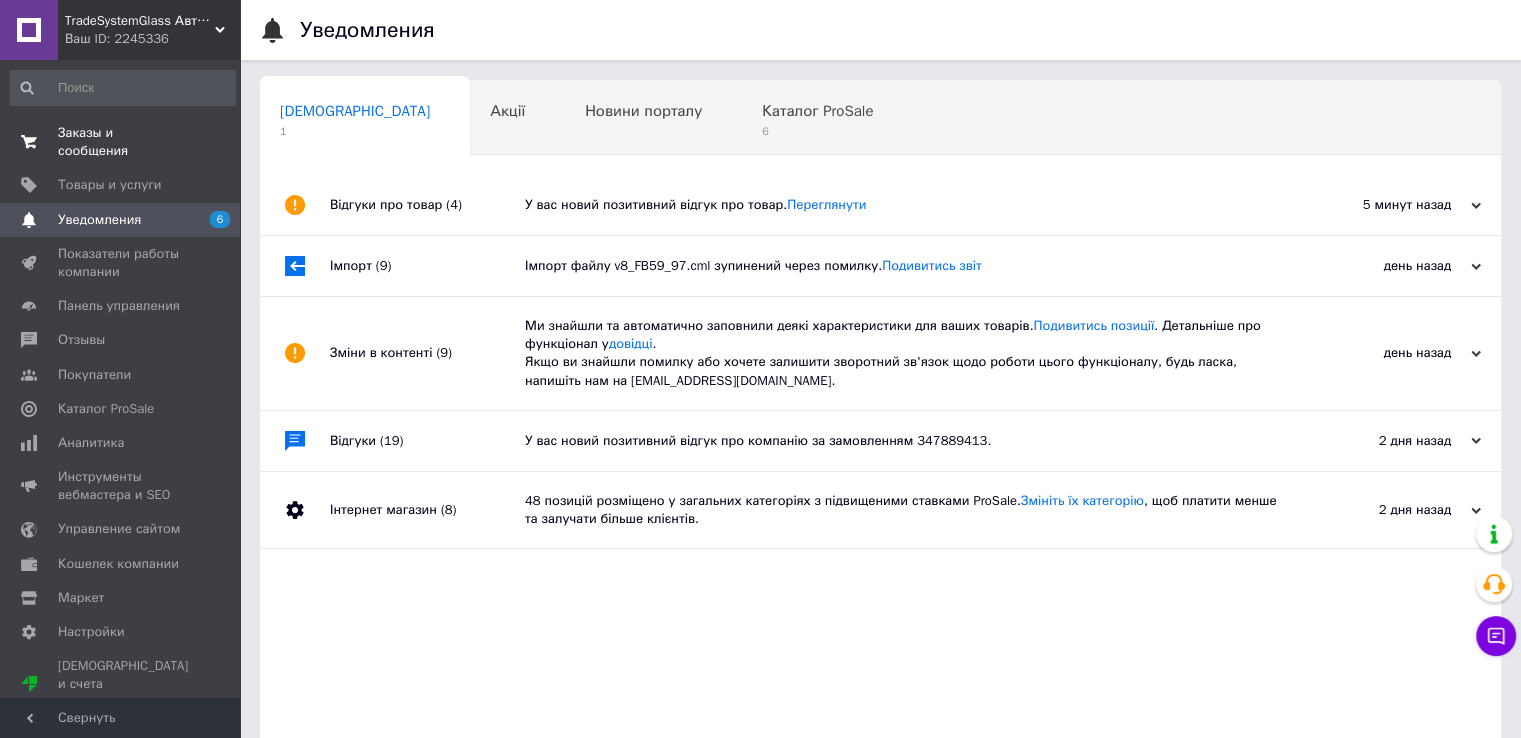 click on "Заказы и сообщения" at bounding box center (121, 142) 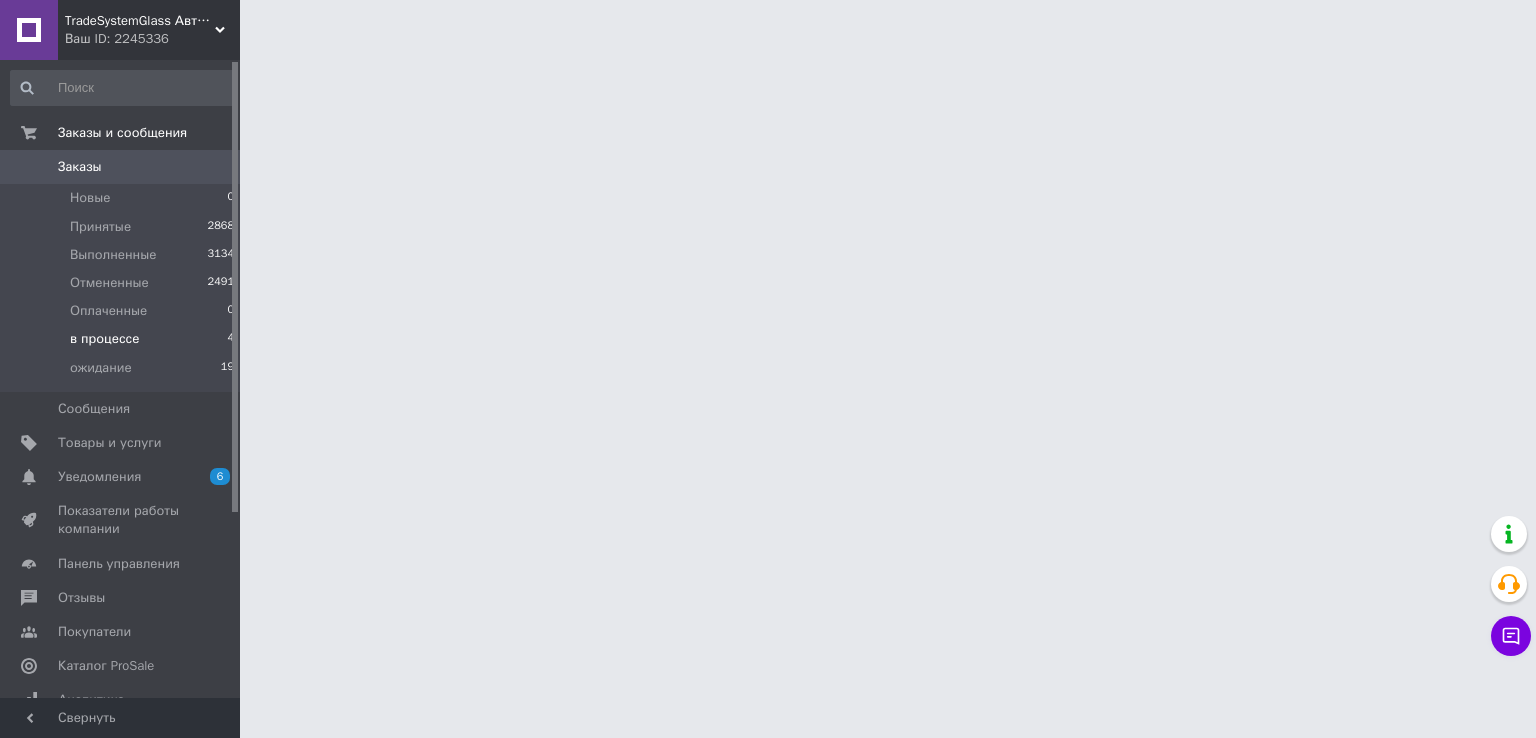 click on "в процессе" at bounding box center (104, 339) 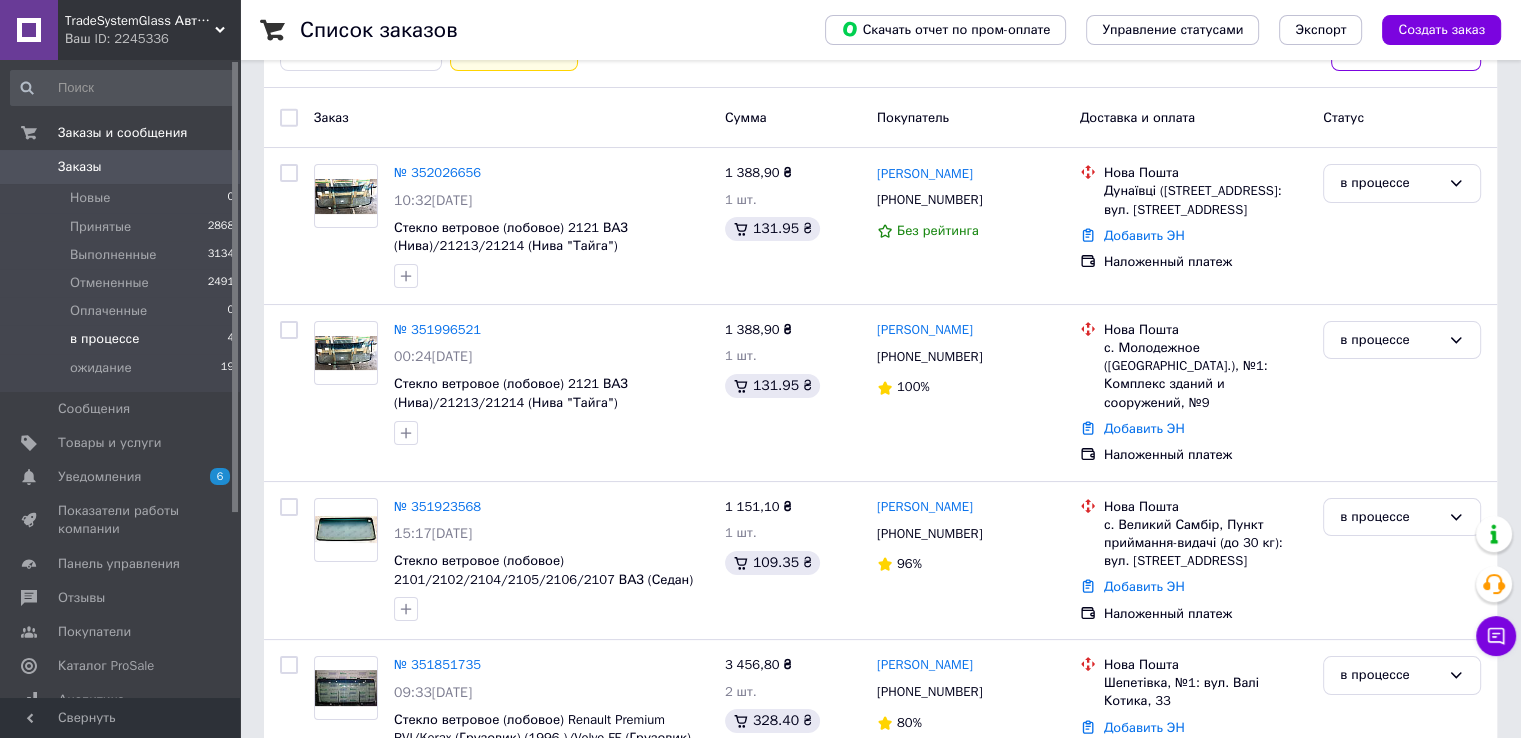 scroll, scrollTop: 235, scrollLeft: 0, axis: vertical 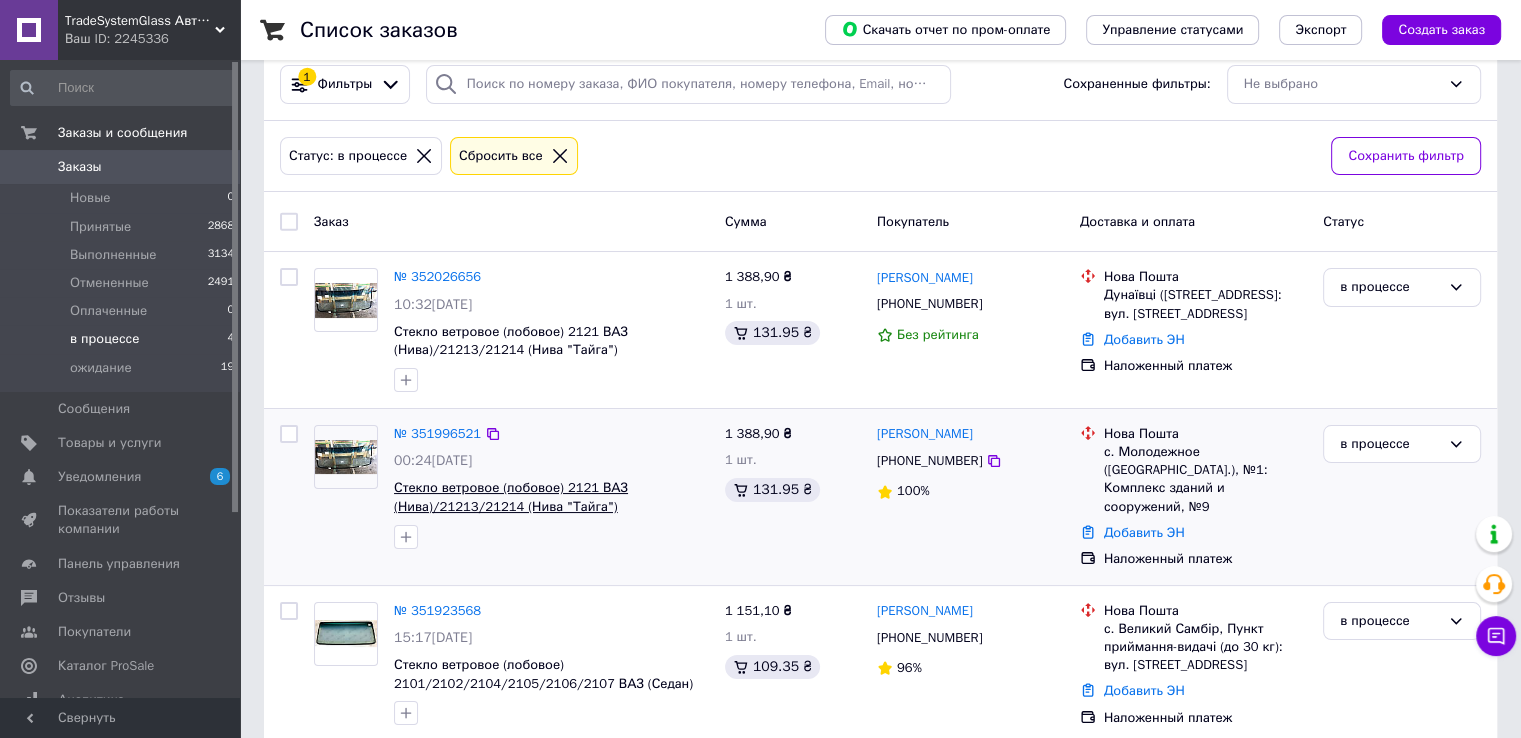 click on "Стекло ветровое (лобовое) 2121 ВАЗ (Нива)/21213/21214 (Нива "Тайга") (Внедорожник) ([DATE]-[DATE])/2131 ВАЗ (Нива" at bounding box center (538, 506) 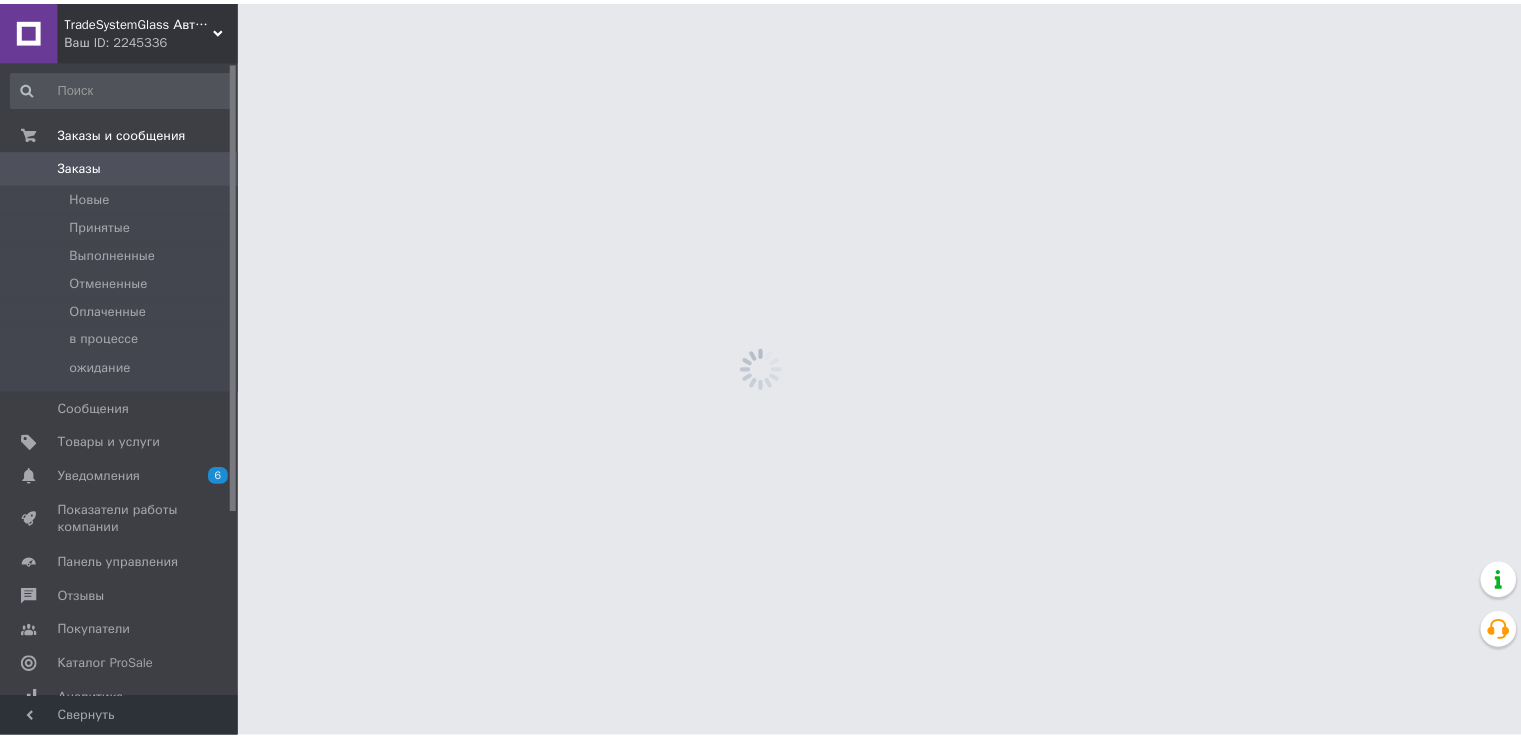 scroll, scrollTop: 0, scrollLeft: 0, axis: both 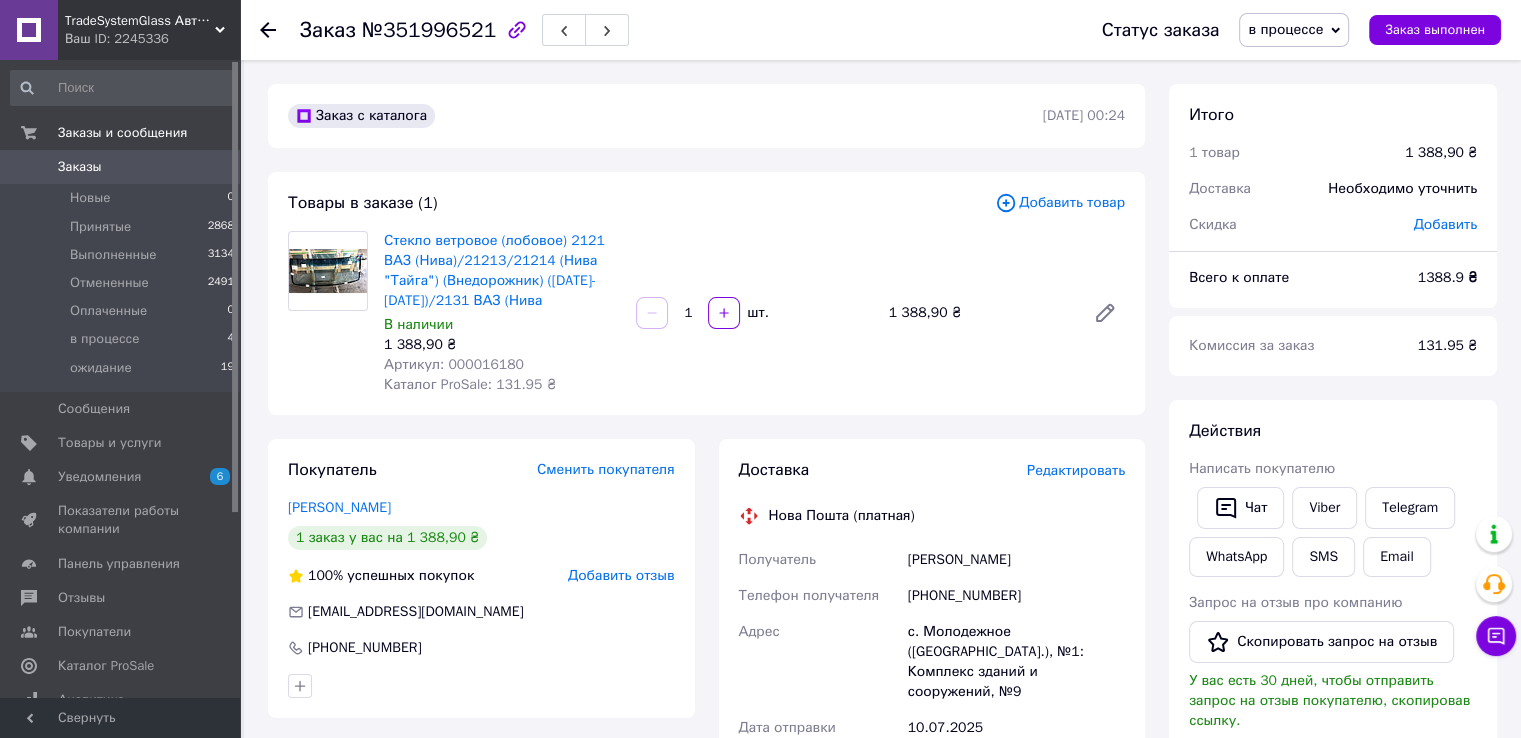click on "Артикул: 000016180" at bounding box center [454, 364] 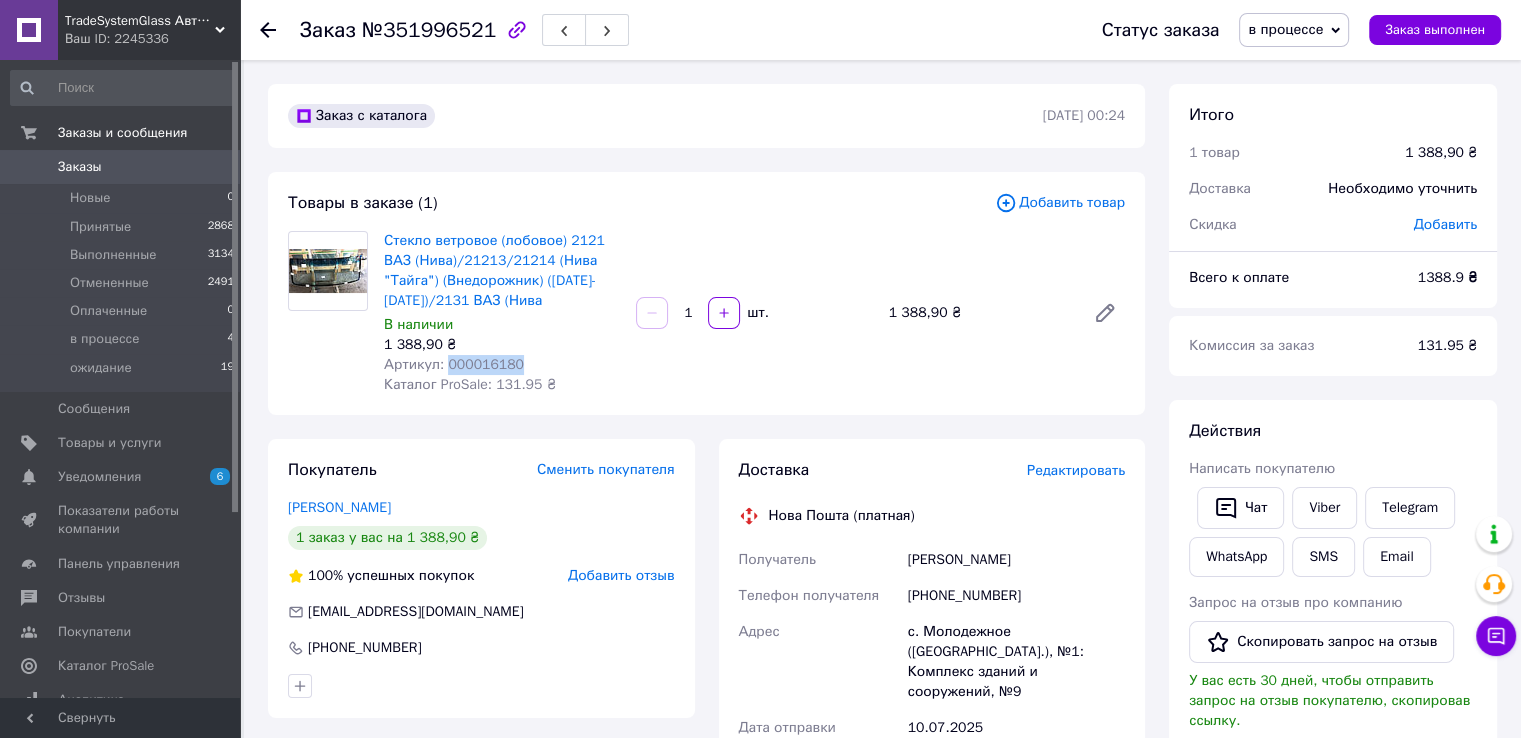 click on "Артикул: 000016180" at bounding box center (454, 364) 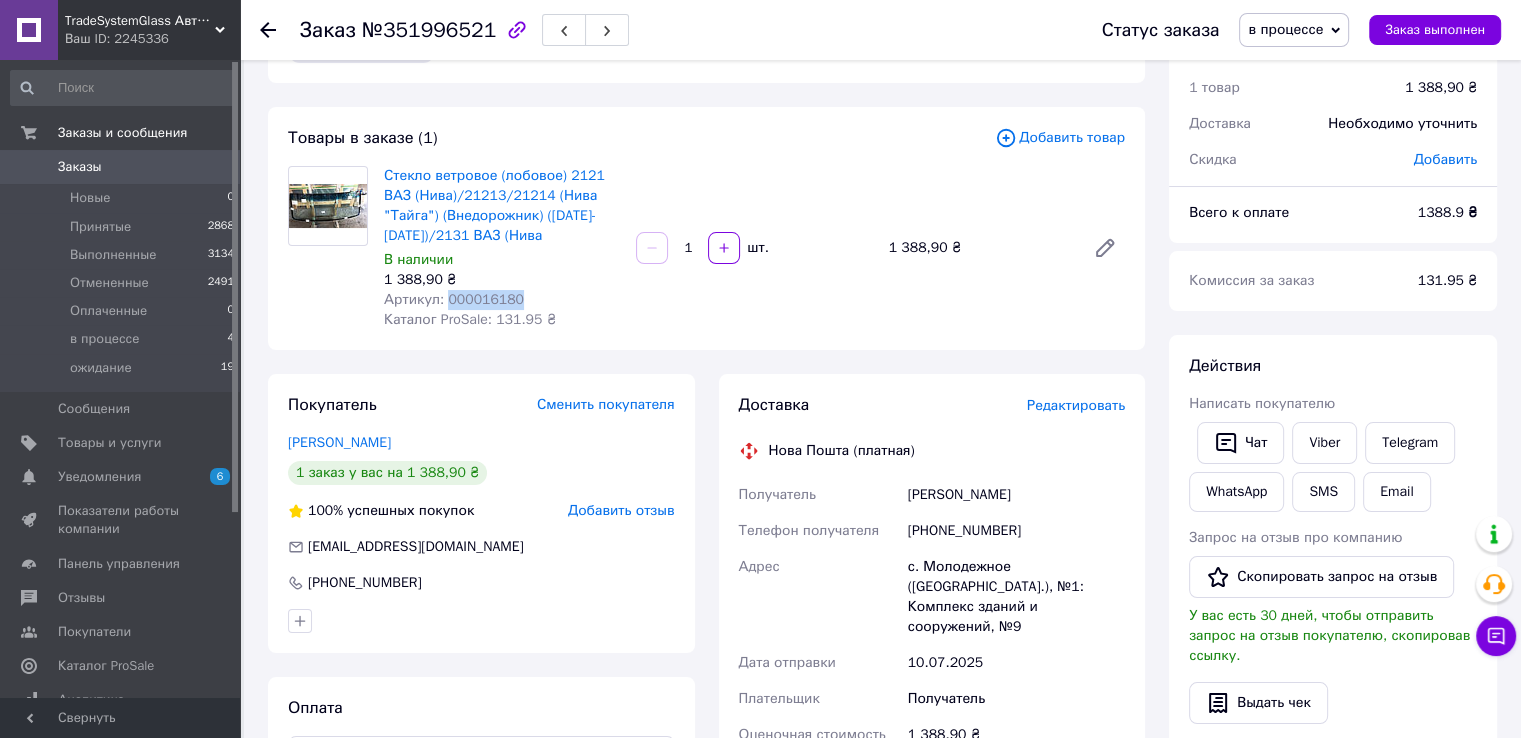 scroll, scrollTop: 100, scrollLeft: 0, axis: vertical 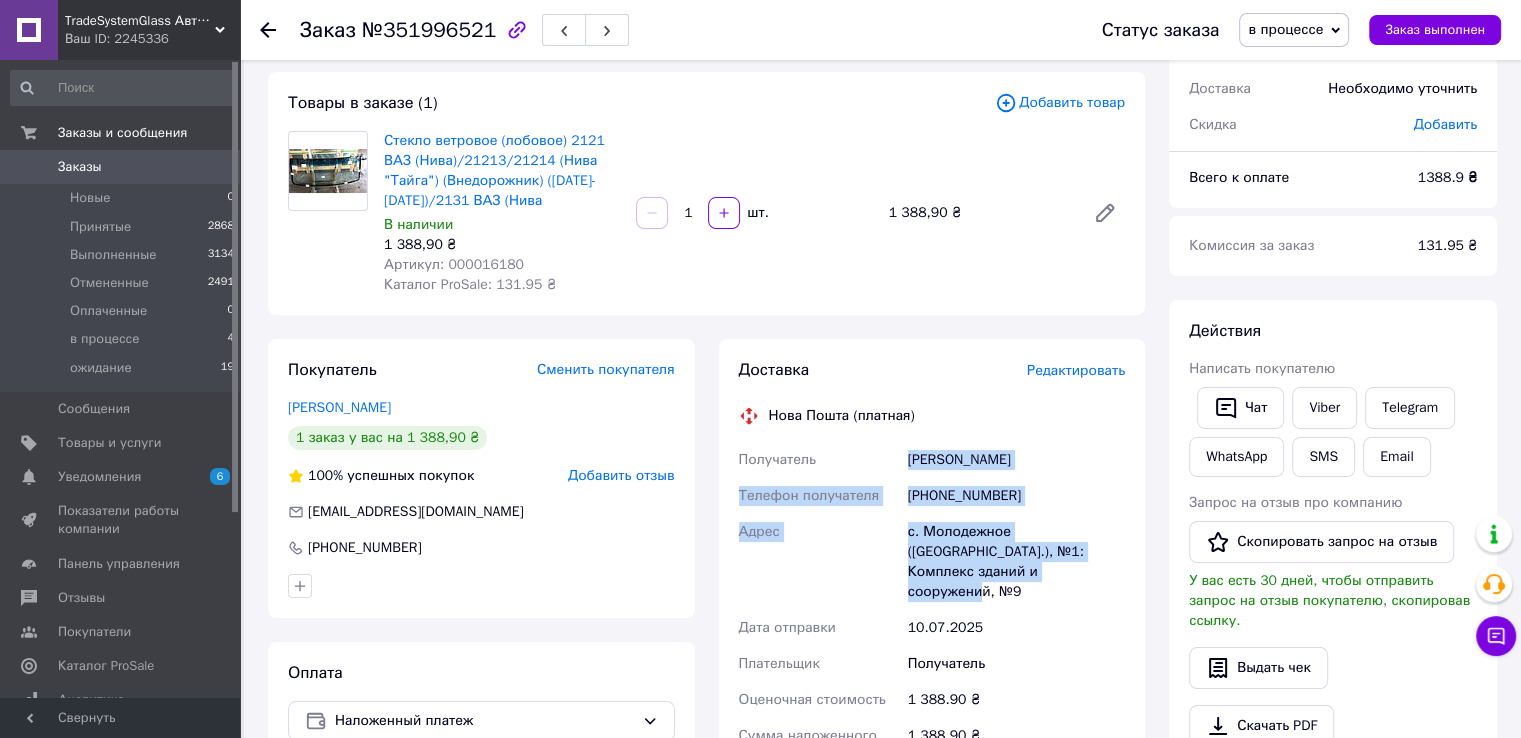 drag, startPoint x: 908, startPoint y: 458, endPoint x: 1057, endPoint y: 585, distance: 195.78049 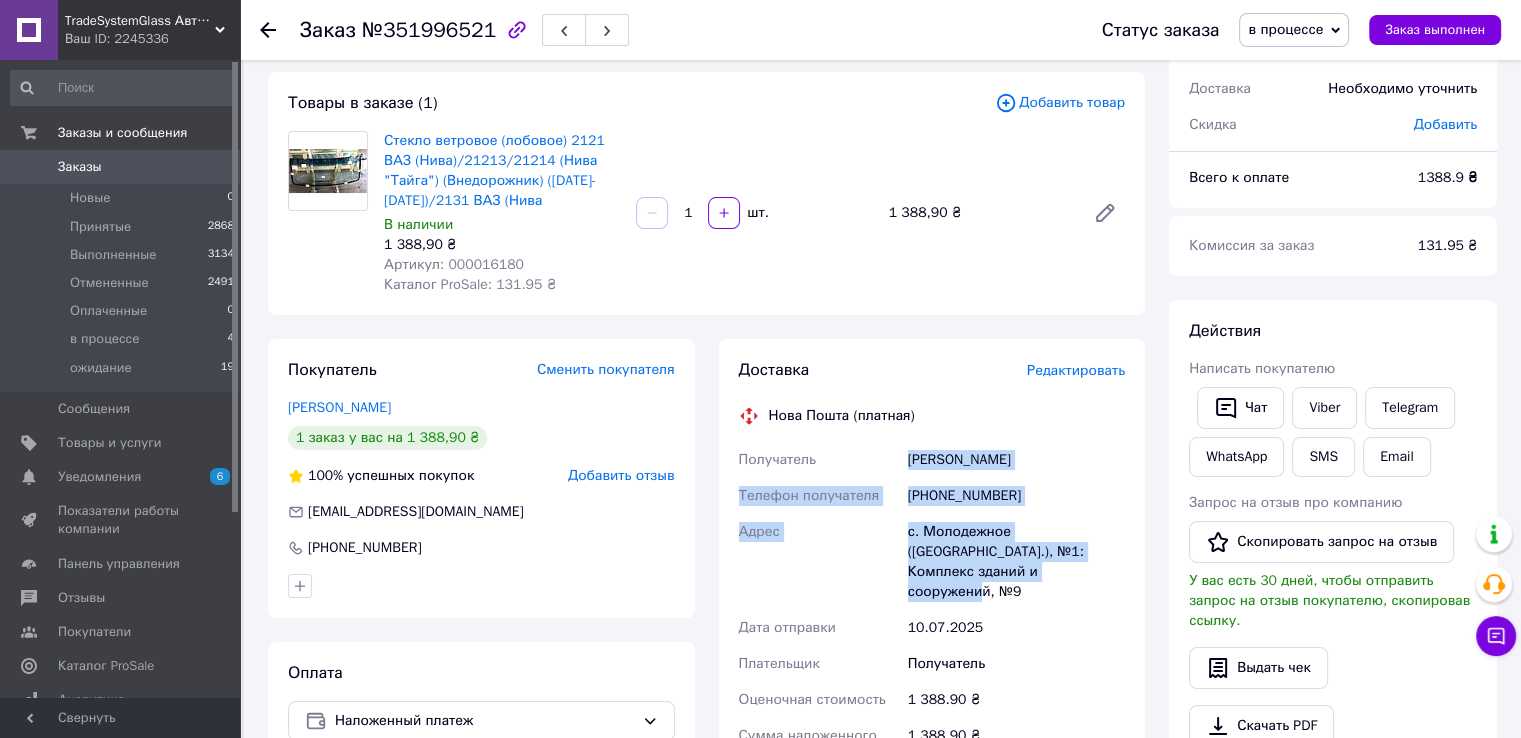 click on "[PHONE_NUMBER]" at bounding box center [1016, 496] 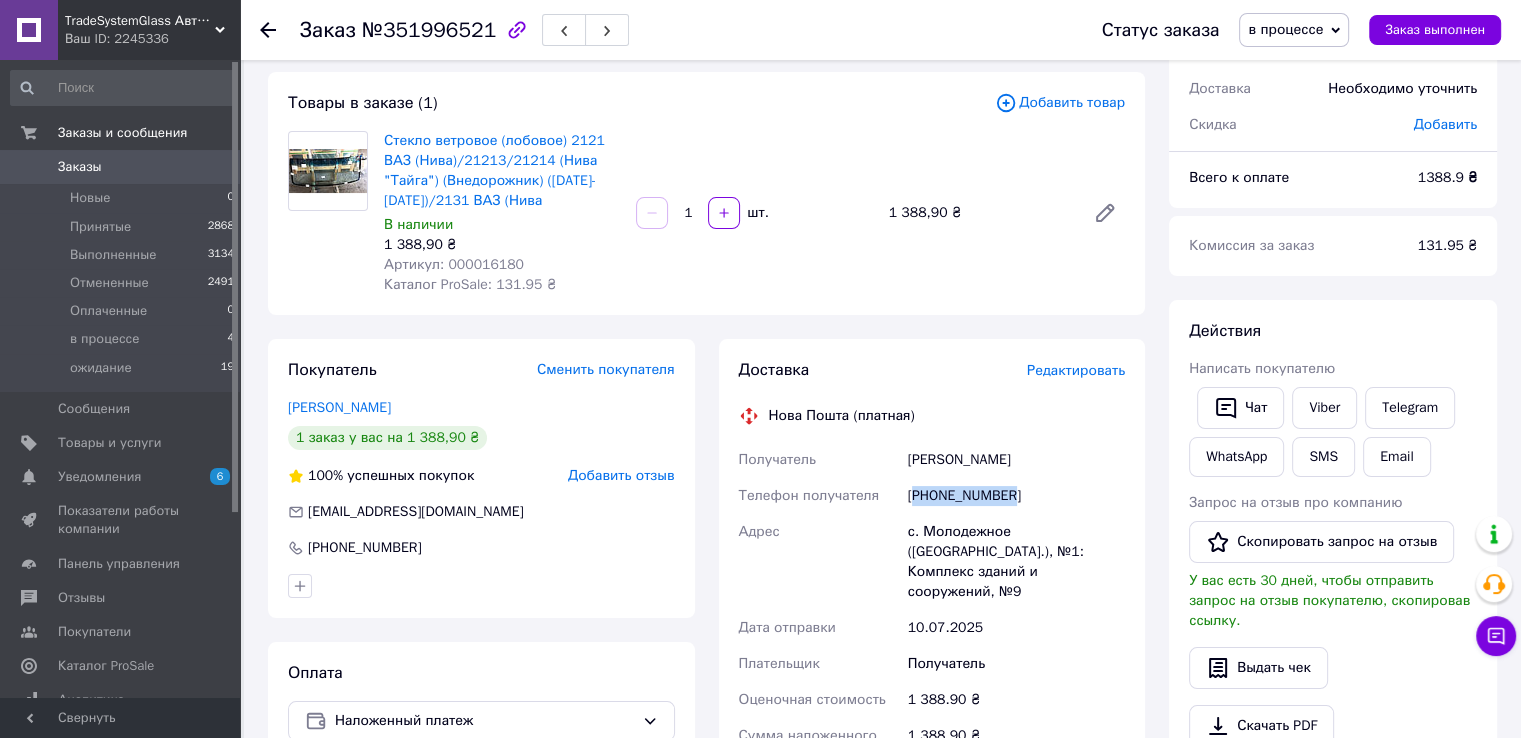 click on "[PHONE_NUMBER]" at bounding box center (1016, 496) 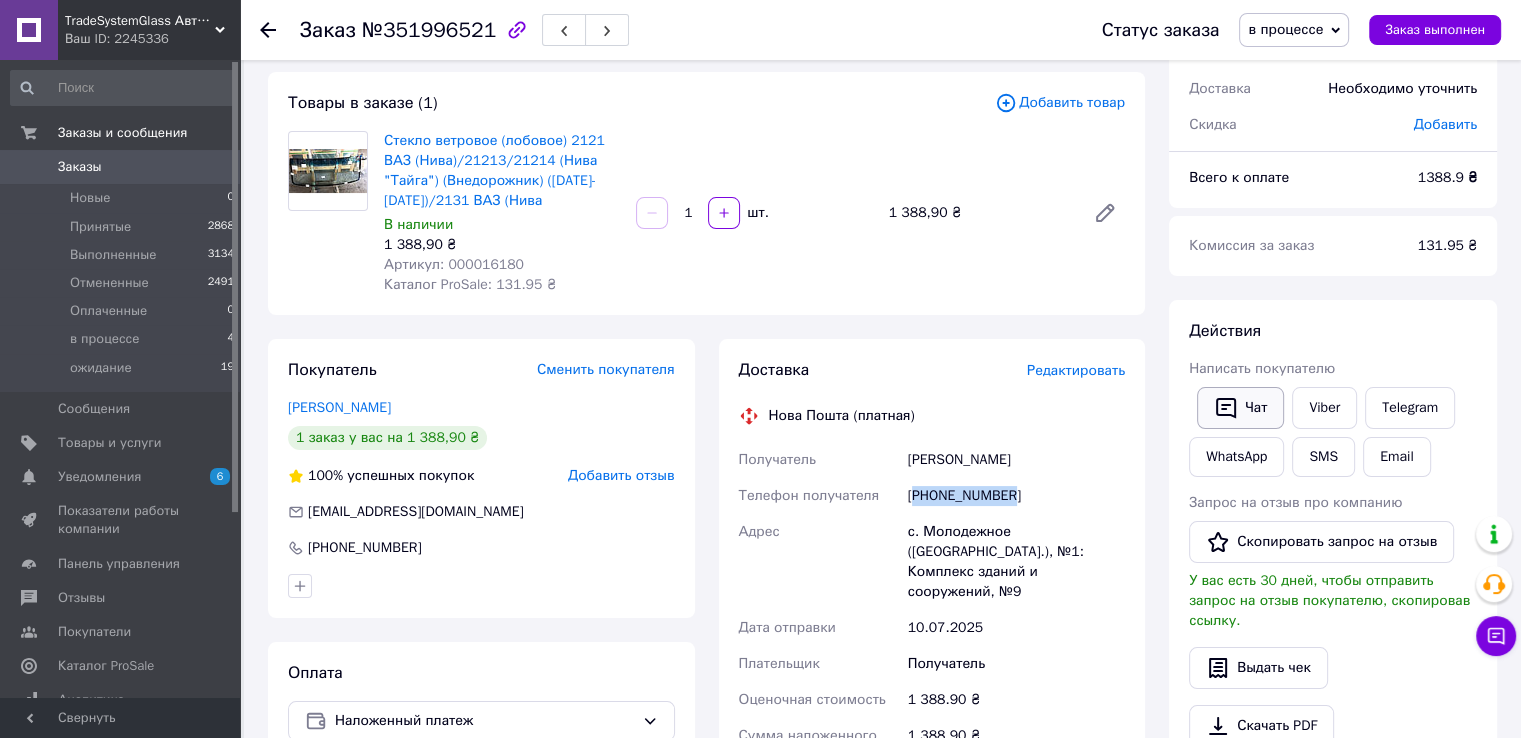 click on "Чат" at bounding box center (1240, 408) 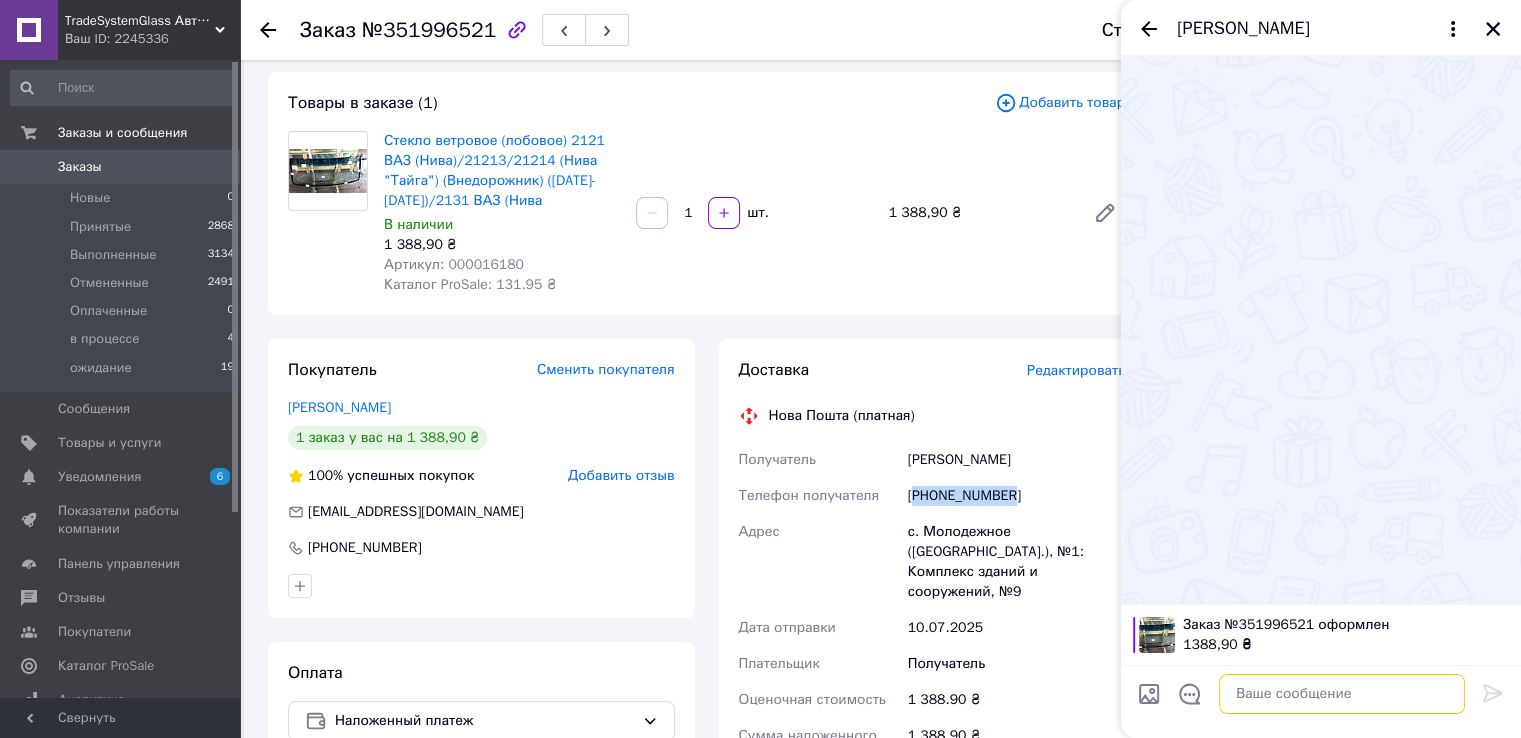click at bounding box center [1342, 694] 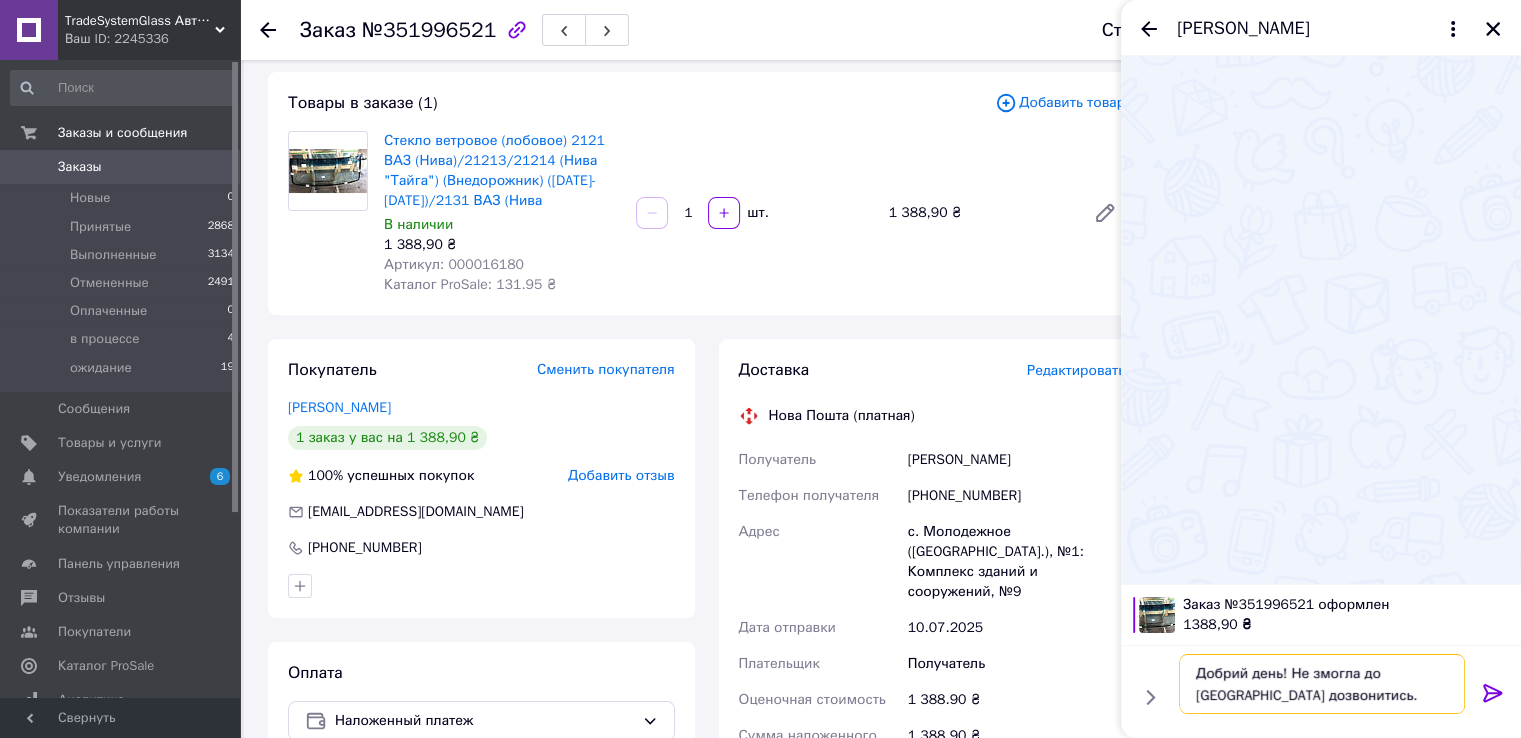 type on "Добрий день! Не змогла до Вас дозвонитись." 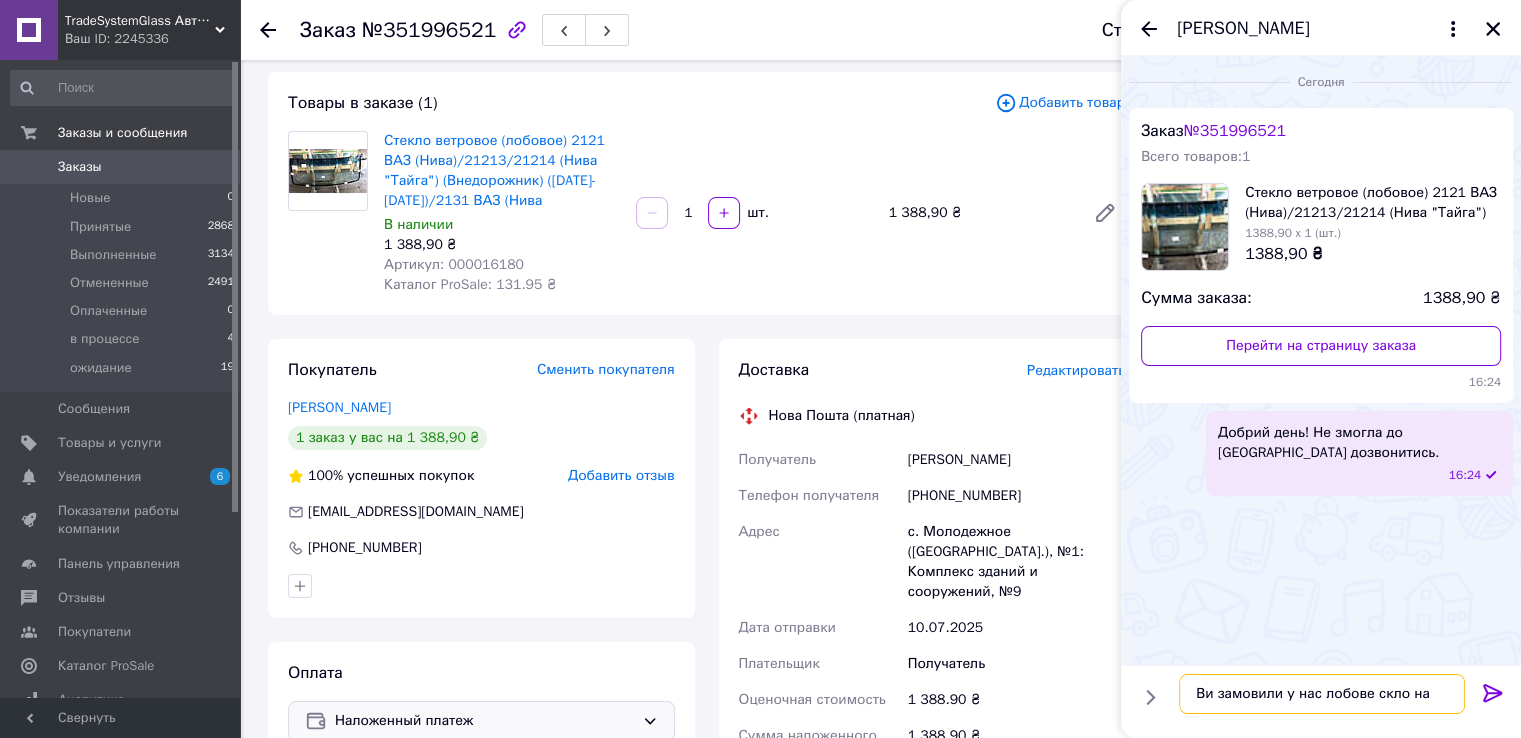 paste on "2121 ВАЗ (Нива)/21213/21214 (Нива "Тайга") (Внедорожник) (1976-1994)/2131 ВАЗ (Нива "Кедр" 5 дв.) (Внедорожник) (1989-)" 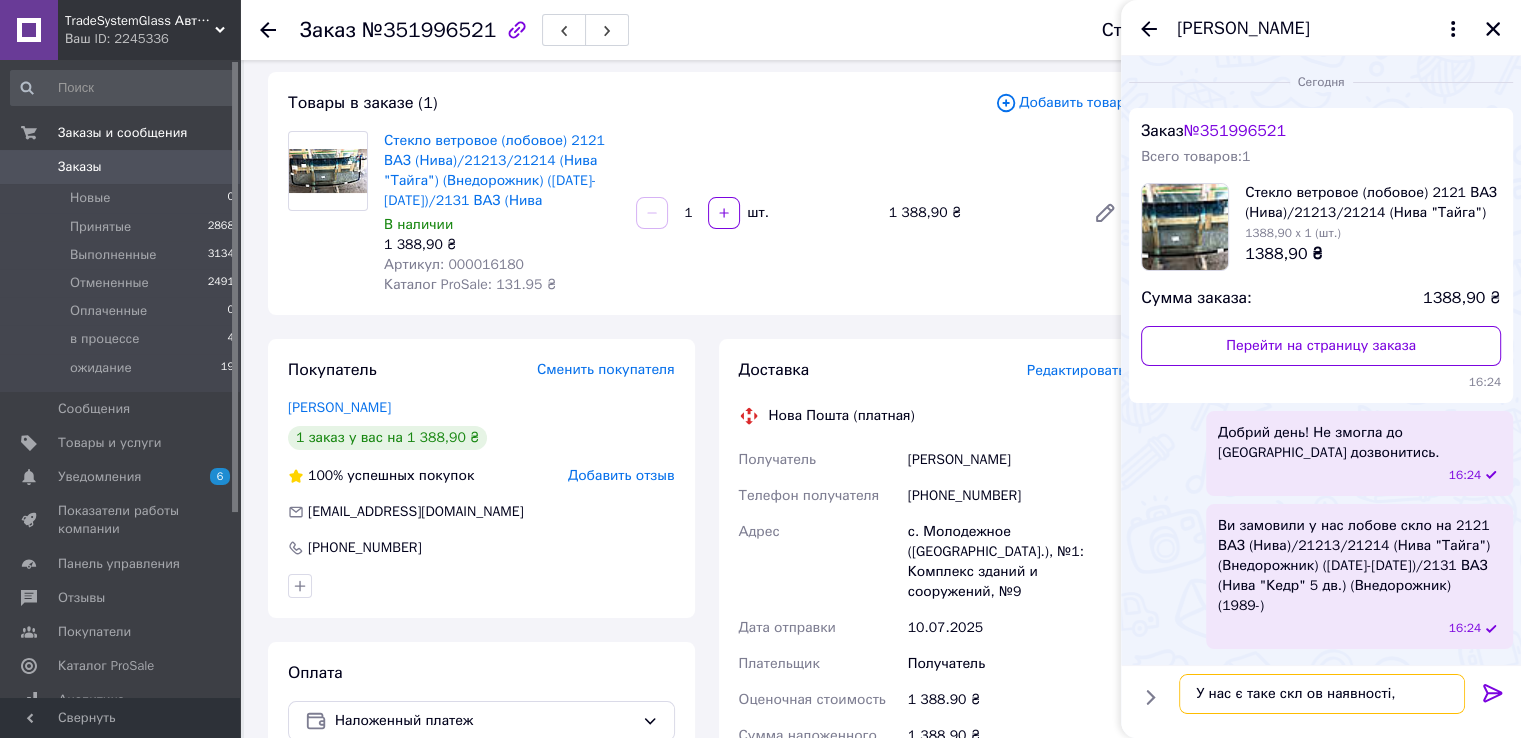 click on "У нас є таке скл ов наявності," at bounding box center [1322, 694] 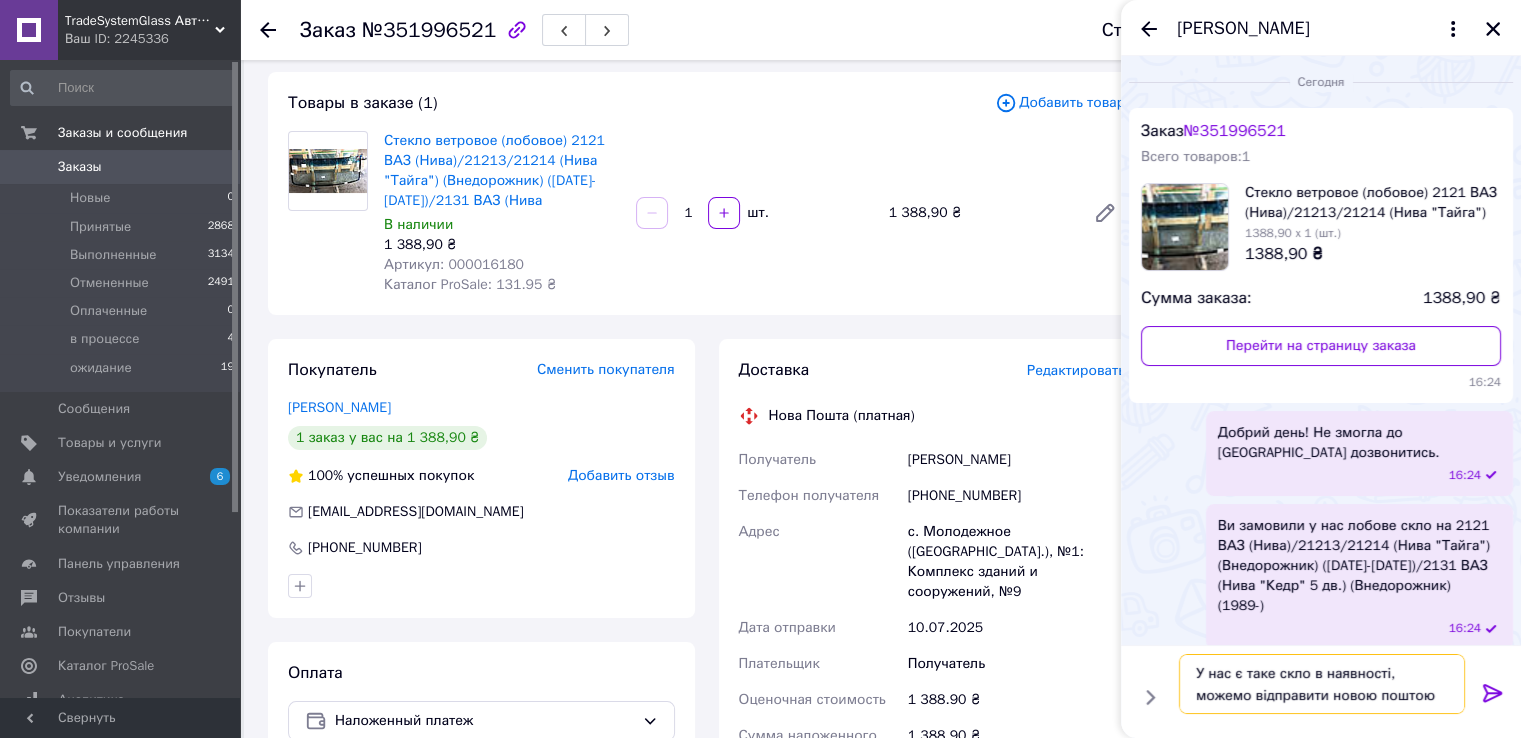type on "У нас є таке скло в наявності, можемо відправити новою поштою" 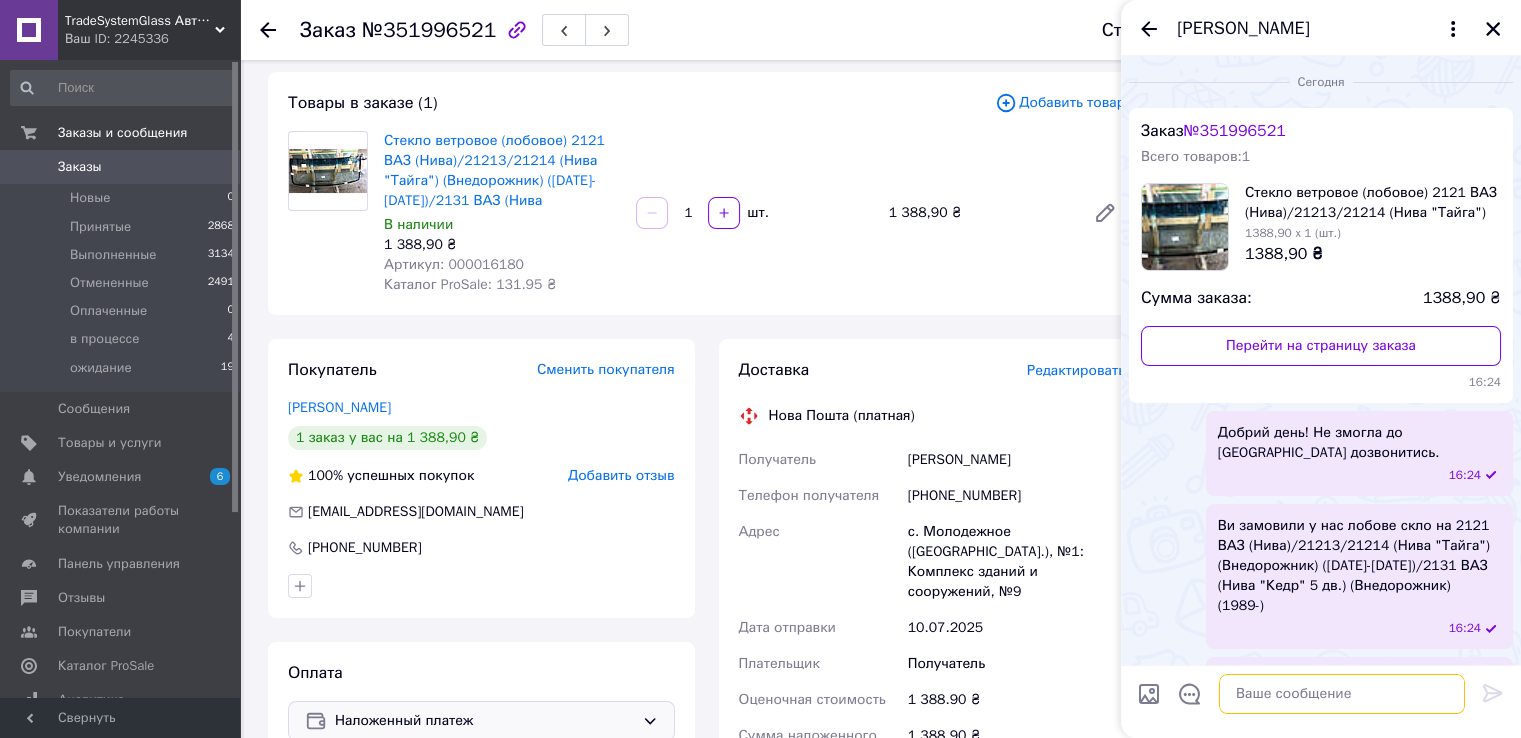 scroll, scrollTop: 65, scrollLeft: 0, axis: vertical 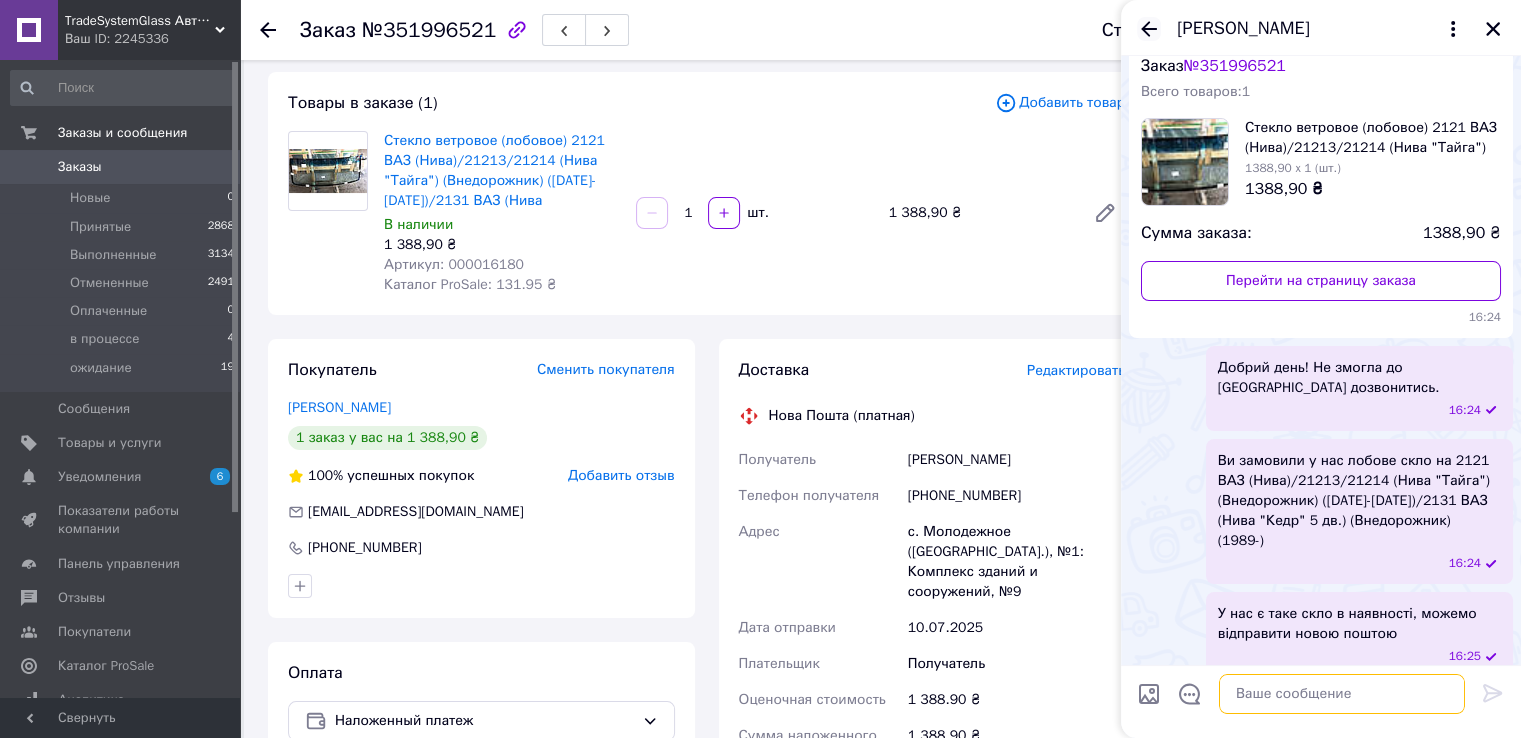 type 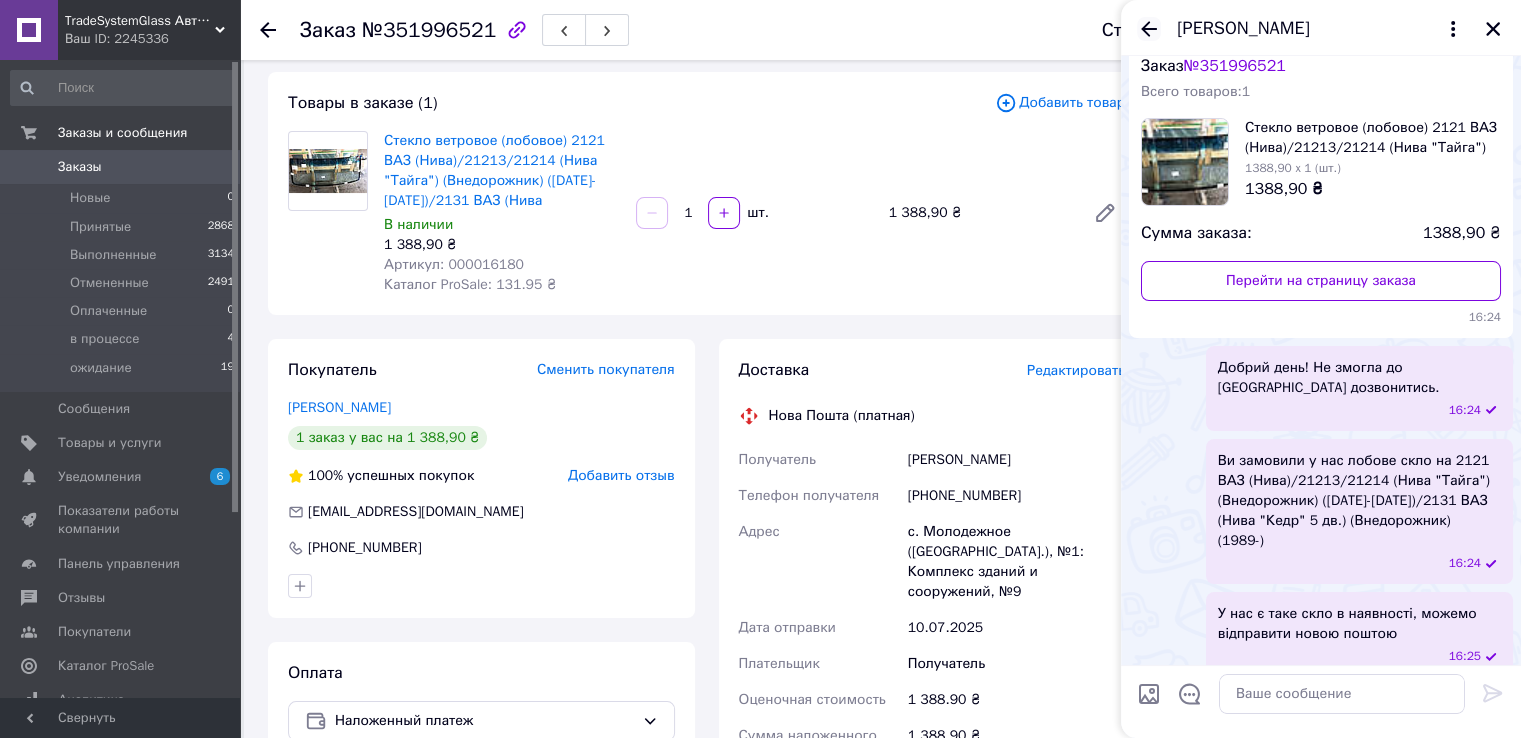 click 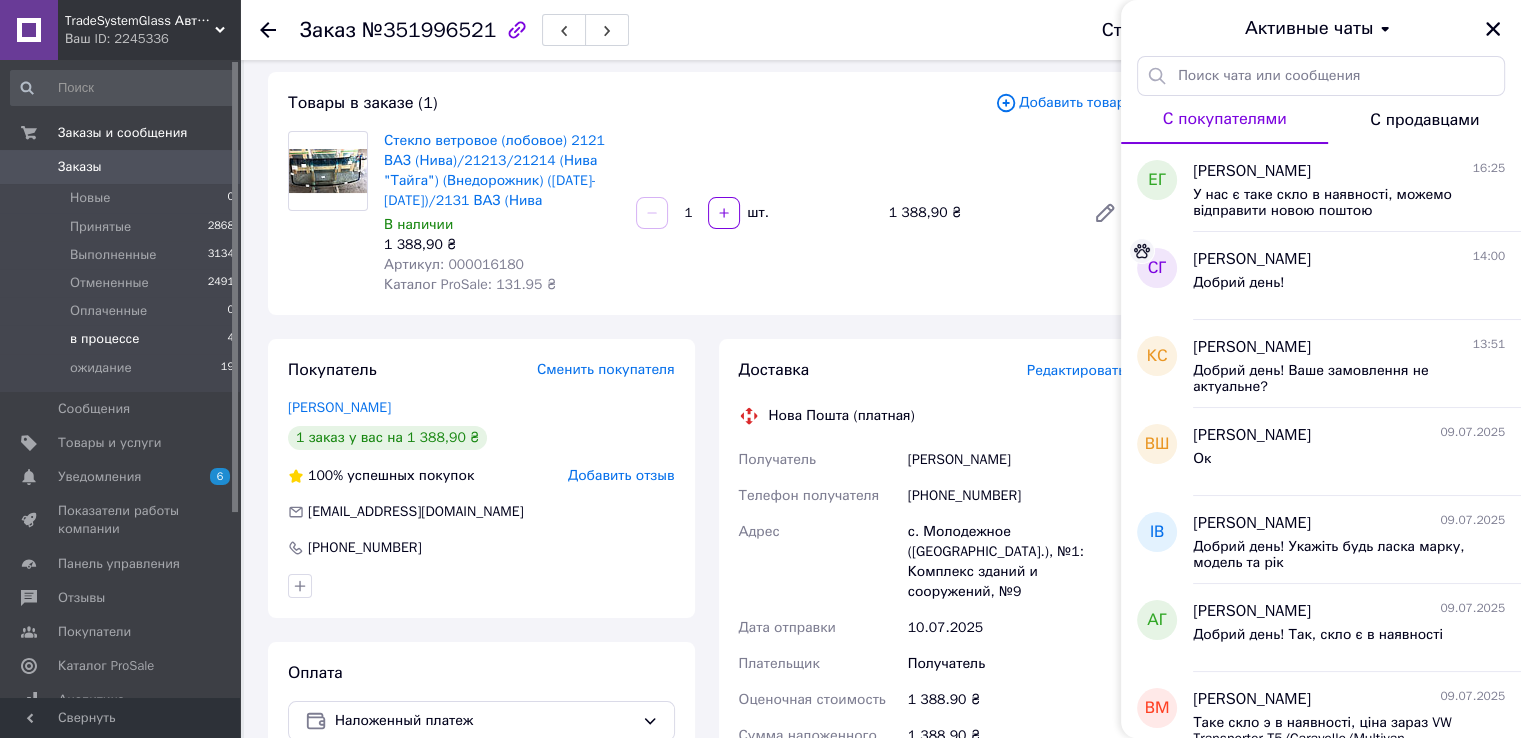 click on "в процессе" at bounding box center (104, 339) 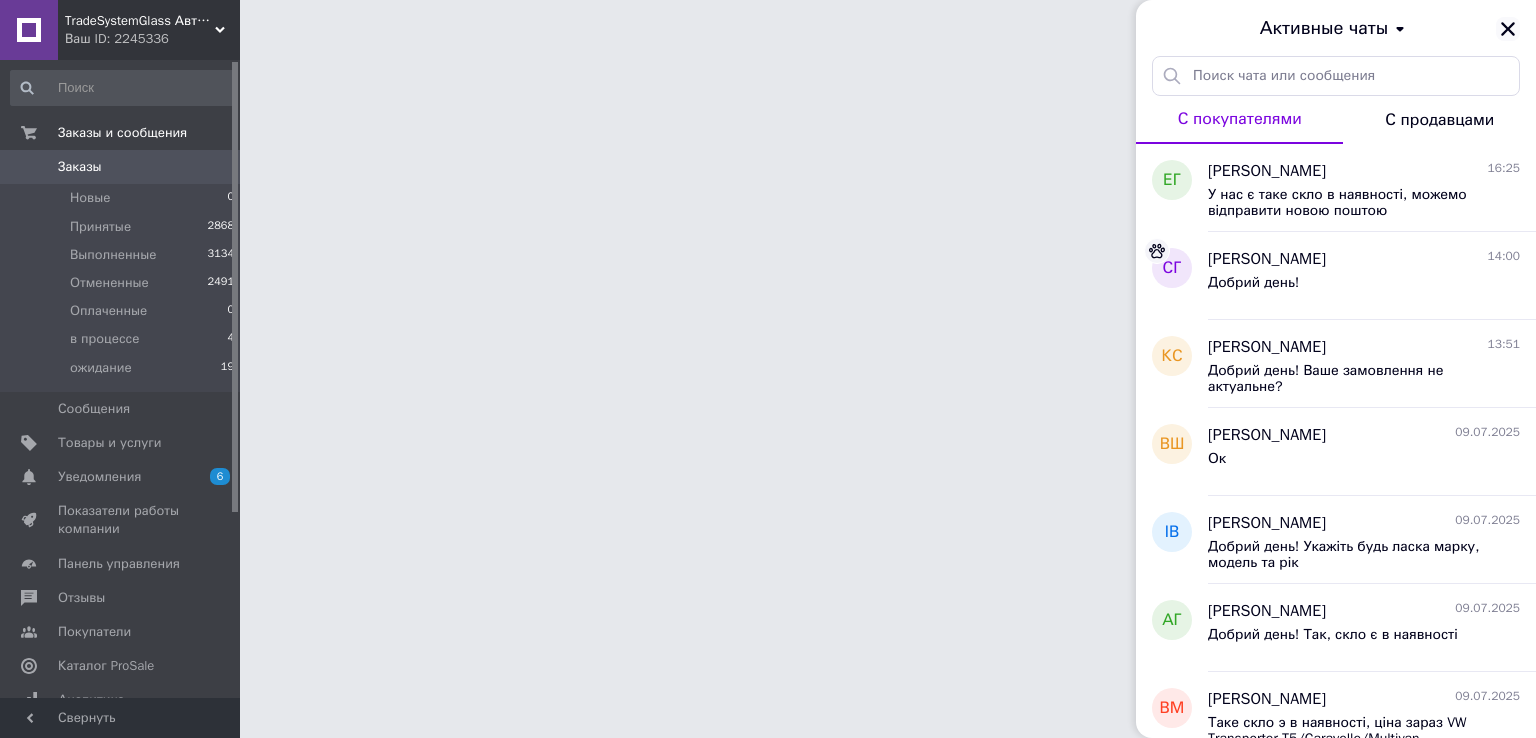 click 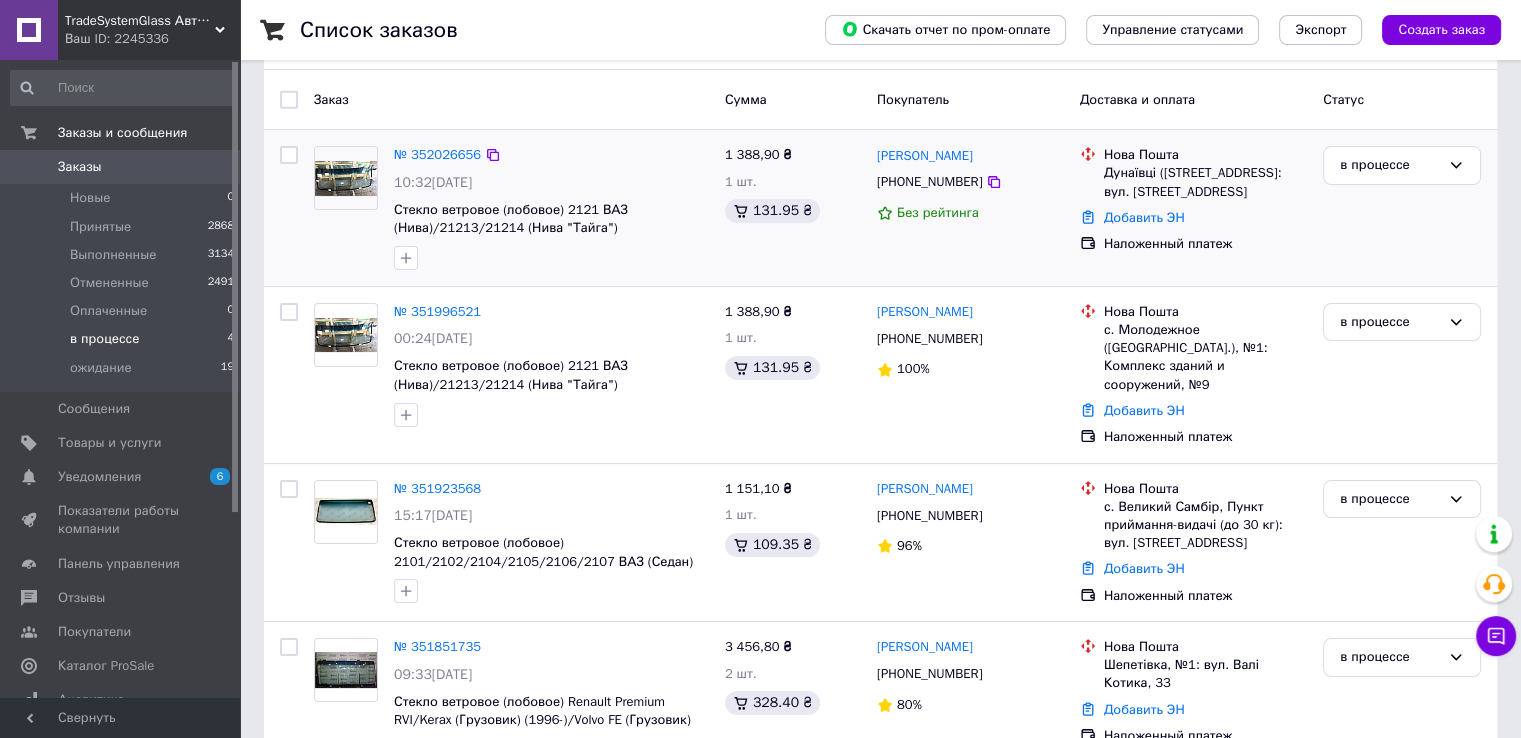 scroll, scrollTop: 200, scrollLeft: 0, axis: vertical 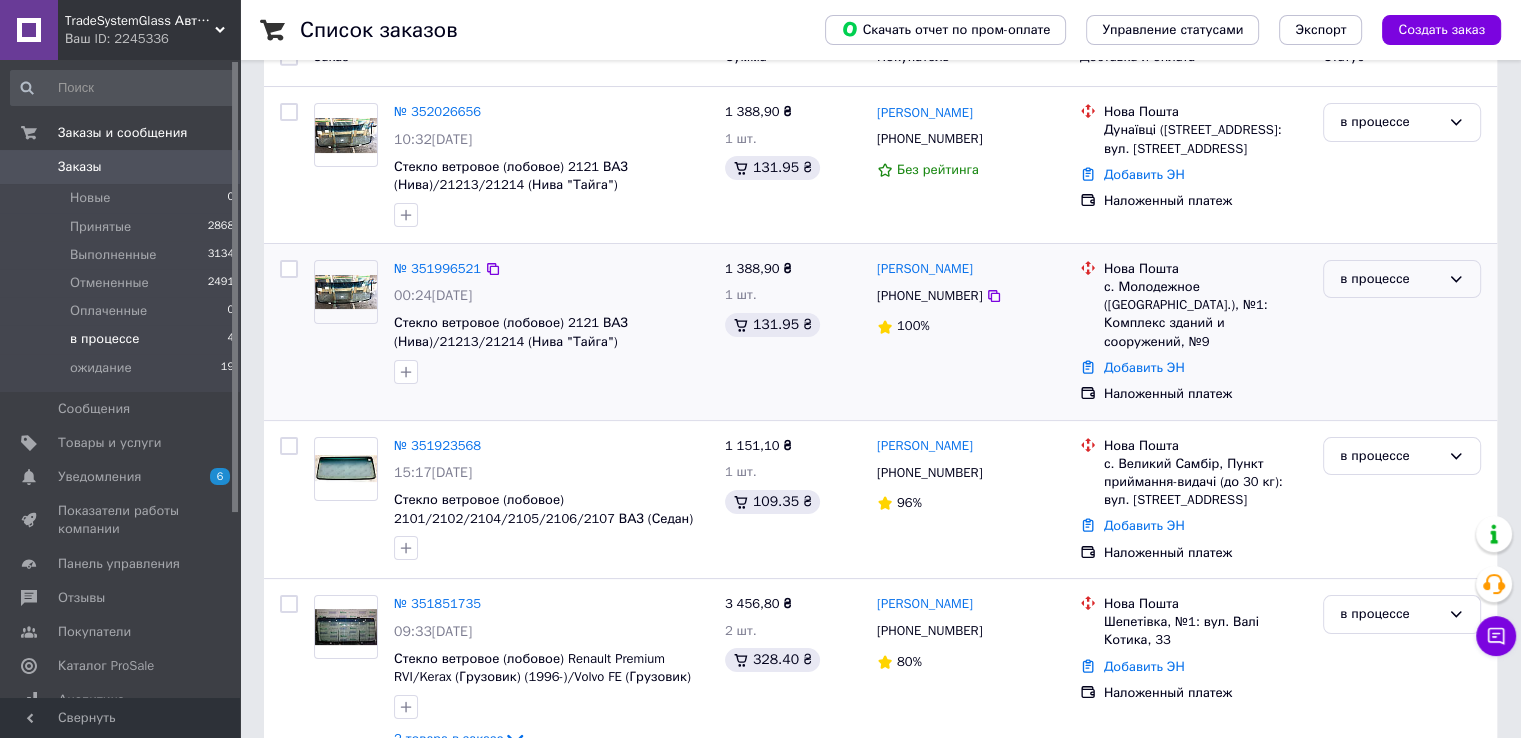 click on "в процессе" at bounding box center (1390, 279) 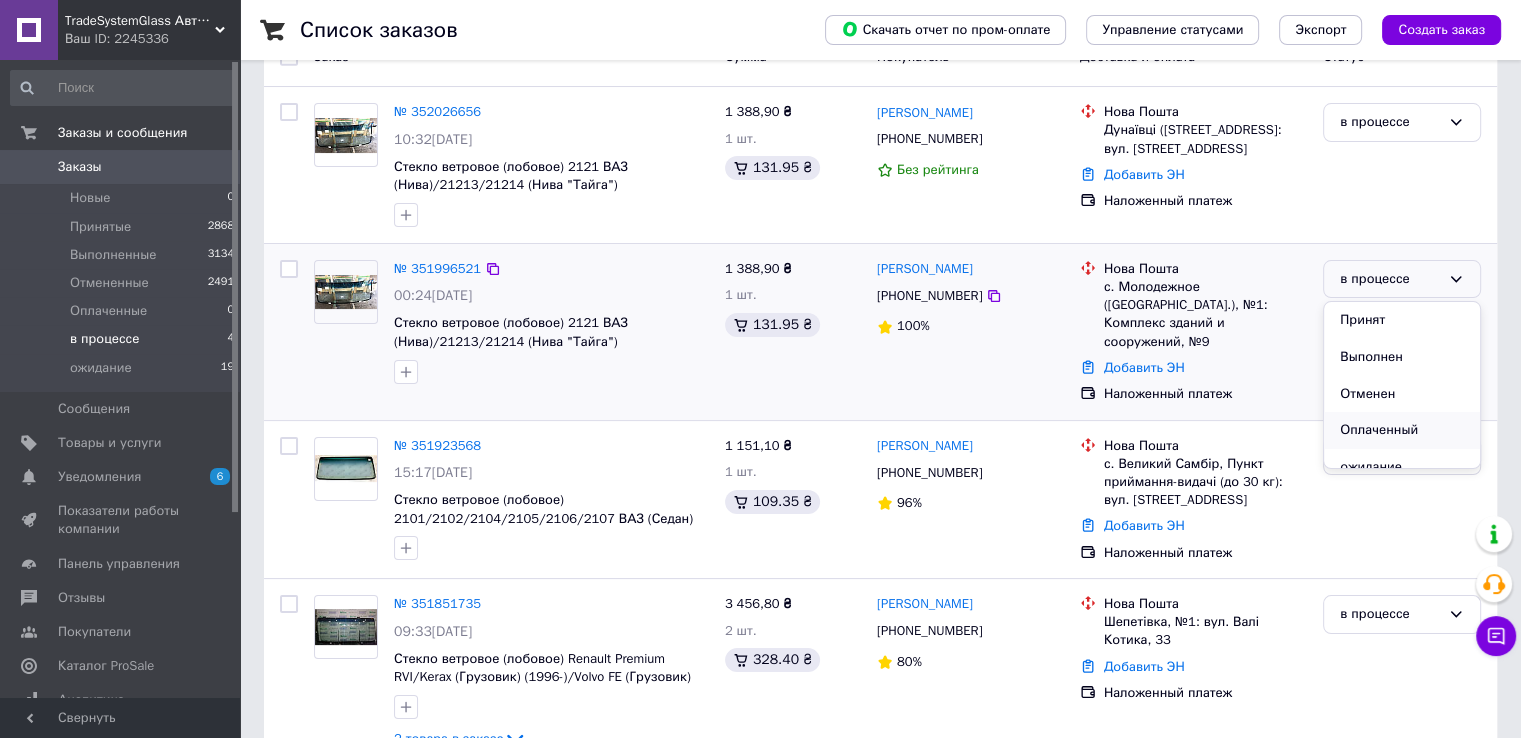 scroll, scrollTop: 17, scrollLeft: 0, axis: vertical 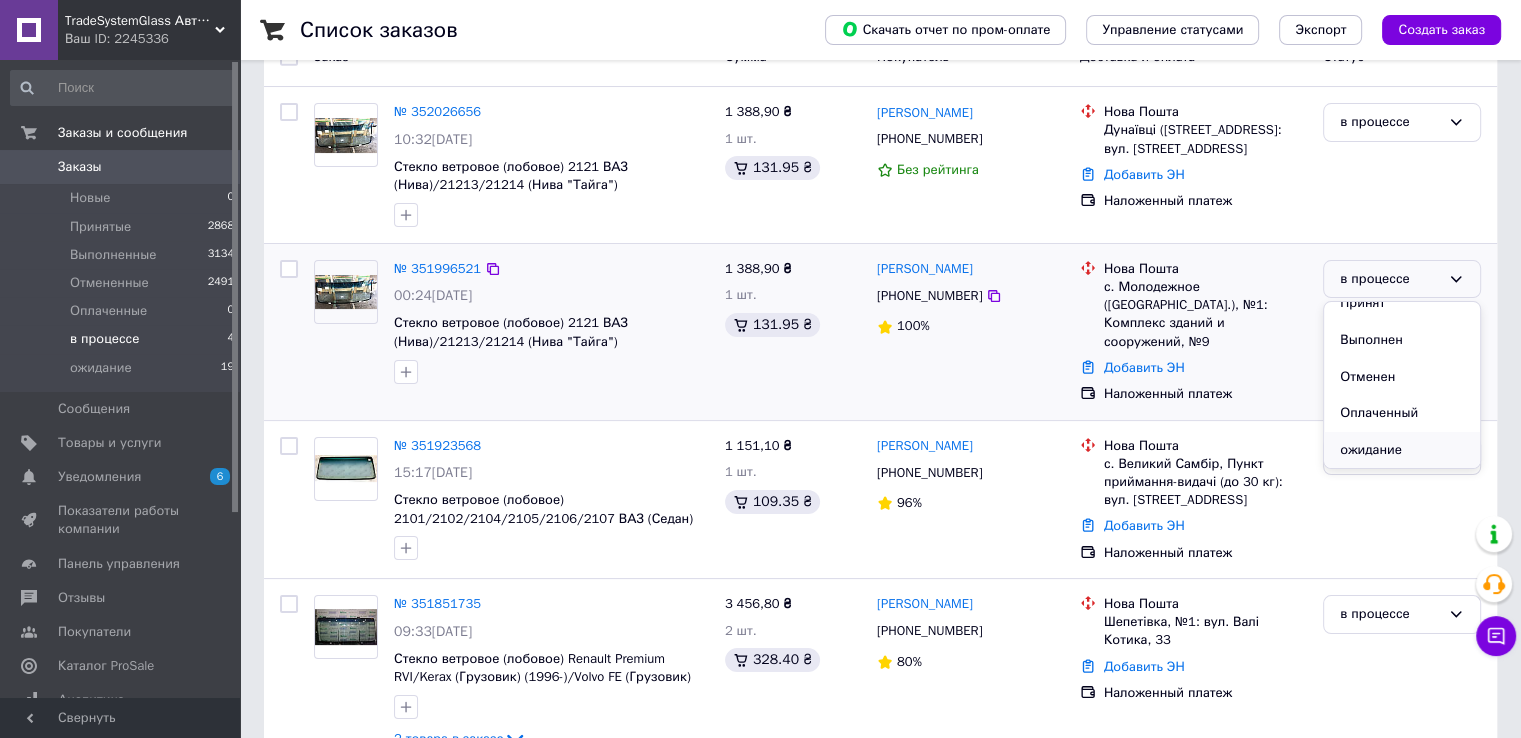 click on "ожидание" at bounding box center [1402, 450] 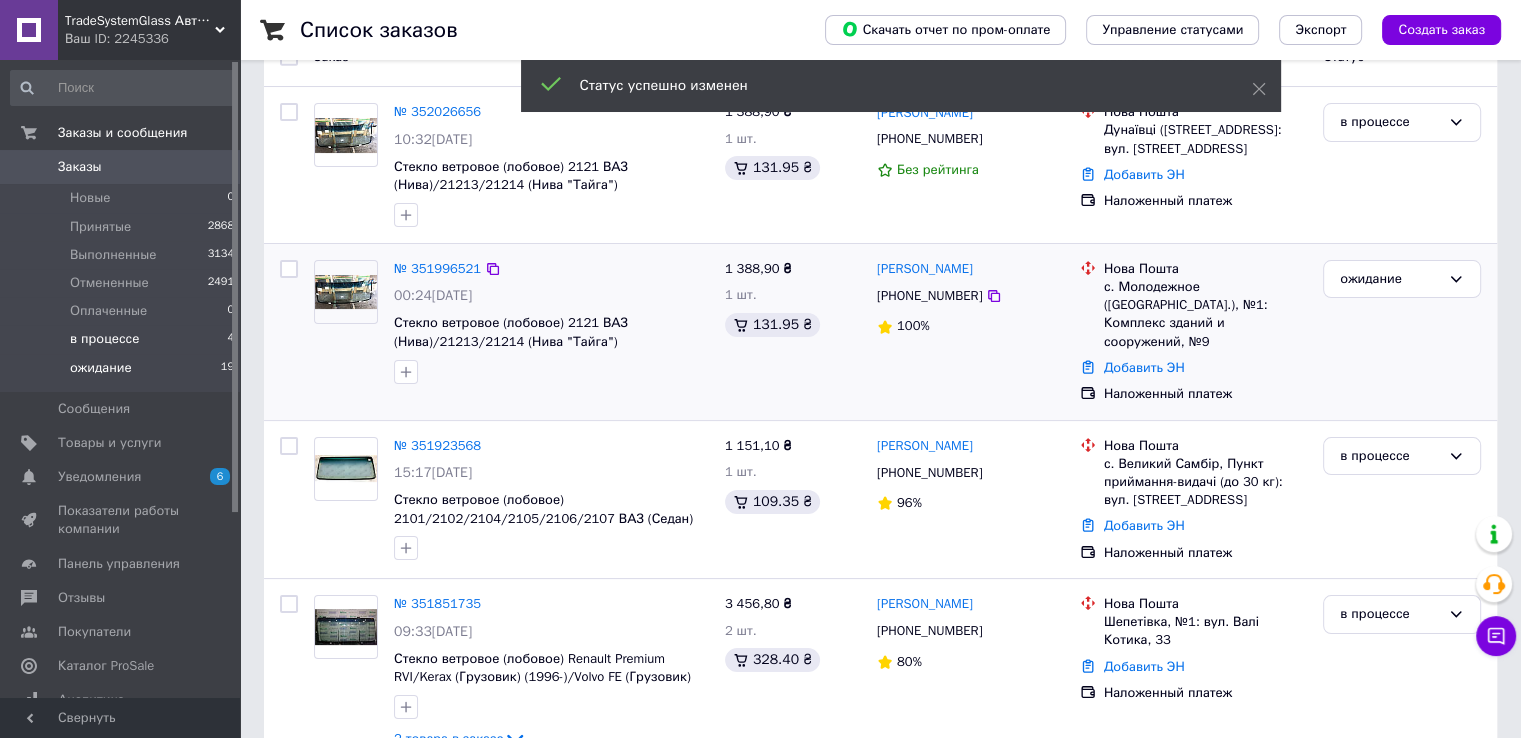 click on "ожидание" at bounding box center [101, 368] 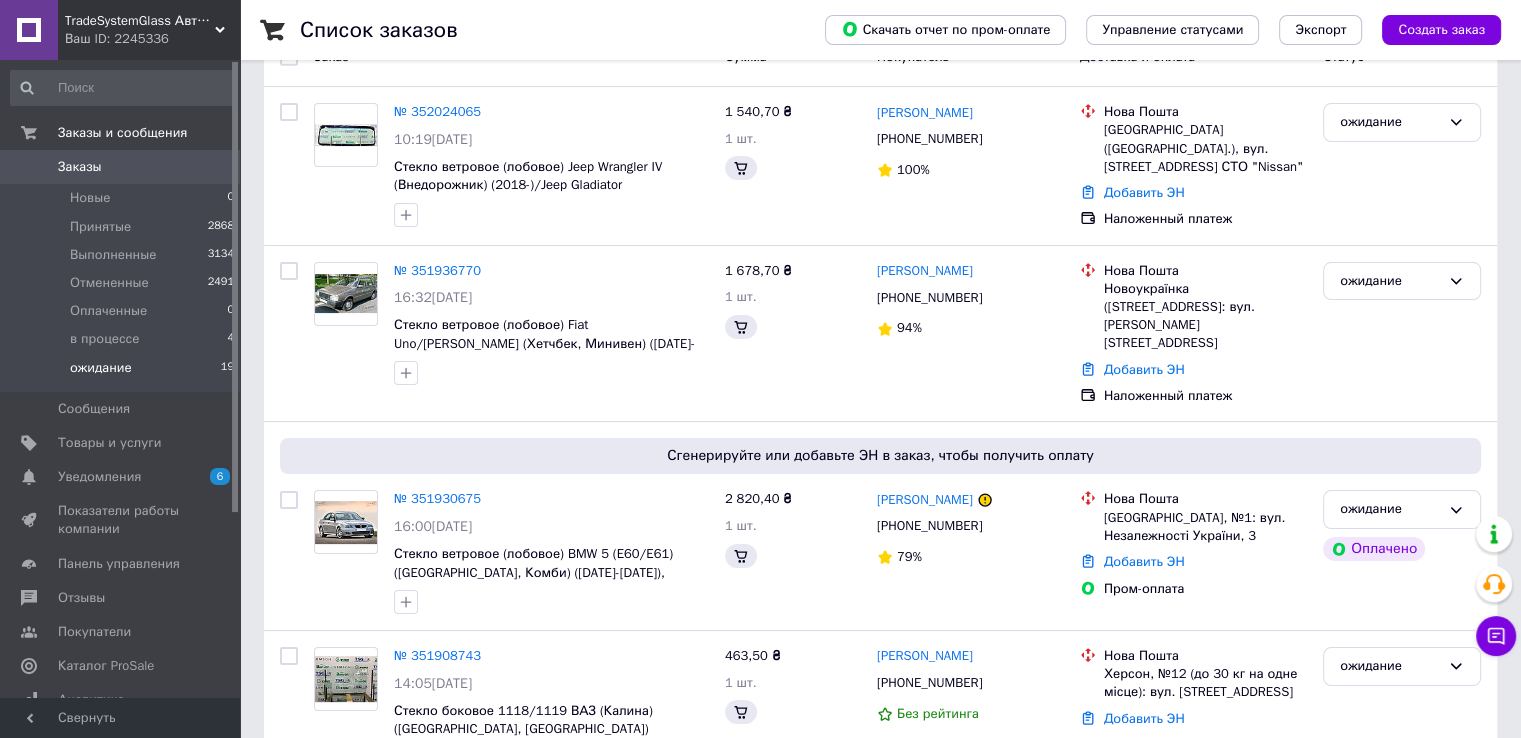 scroll, scrollTop: 0, scrollLeft: 0, axis: both 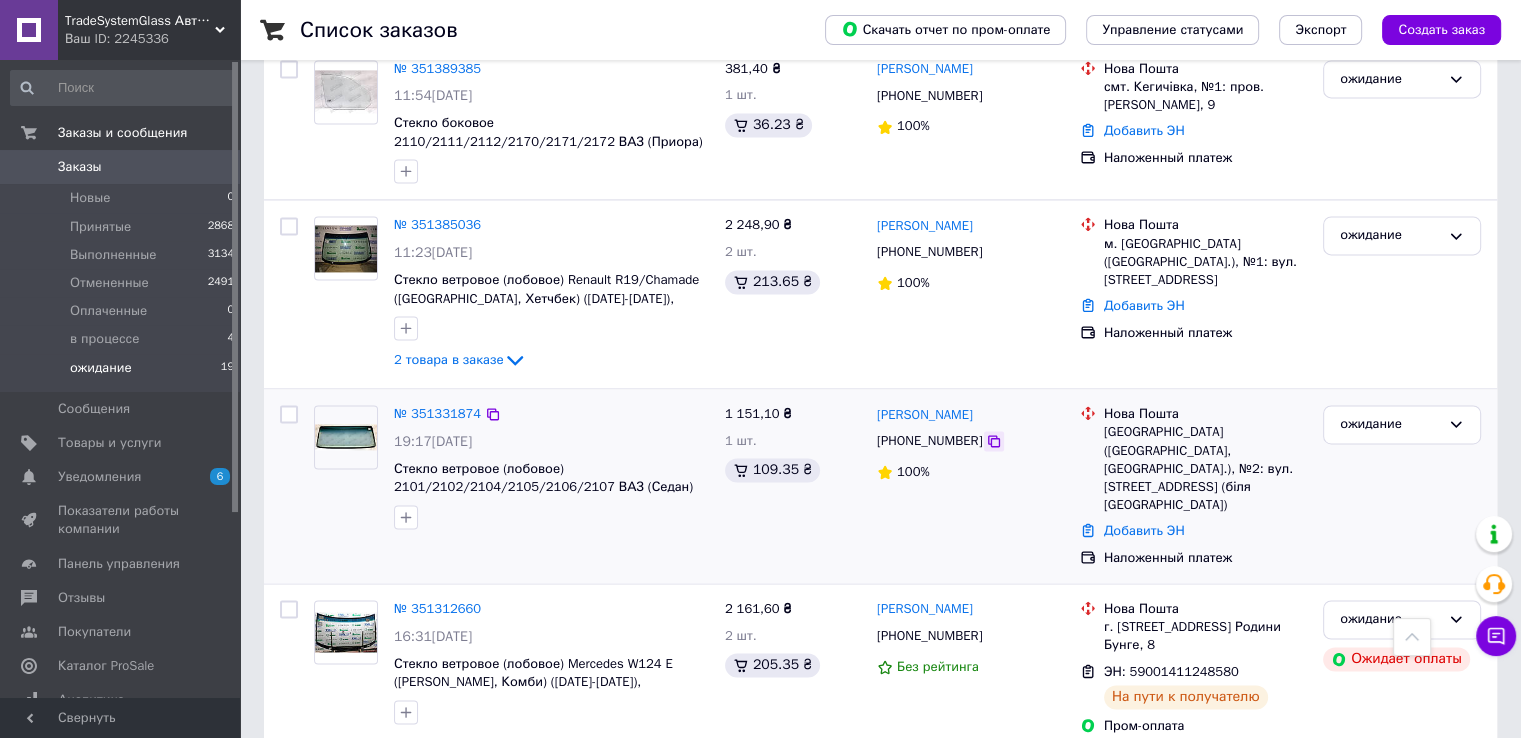 click 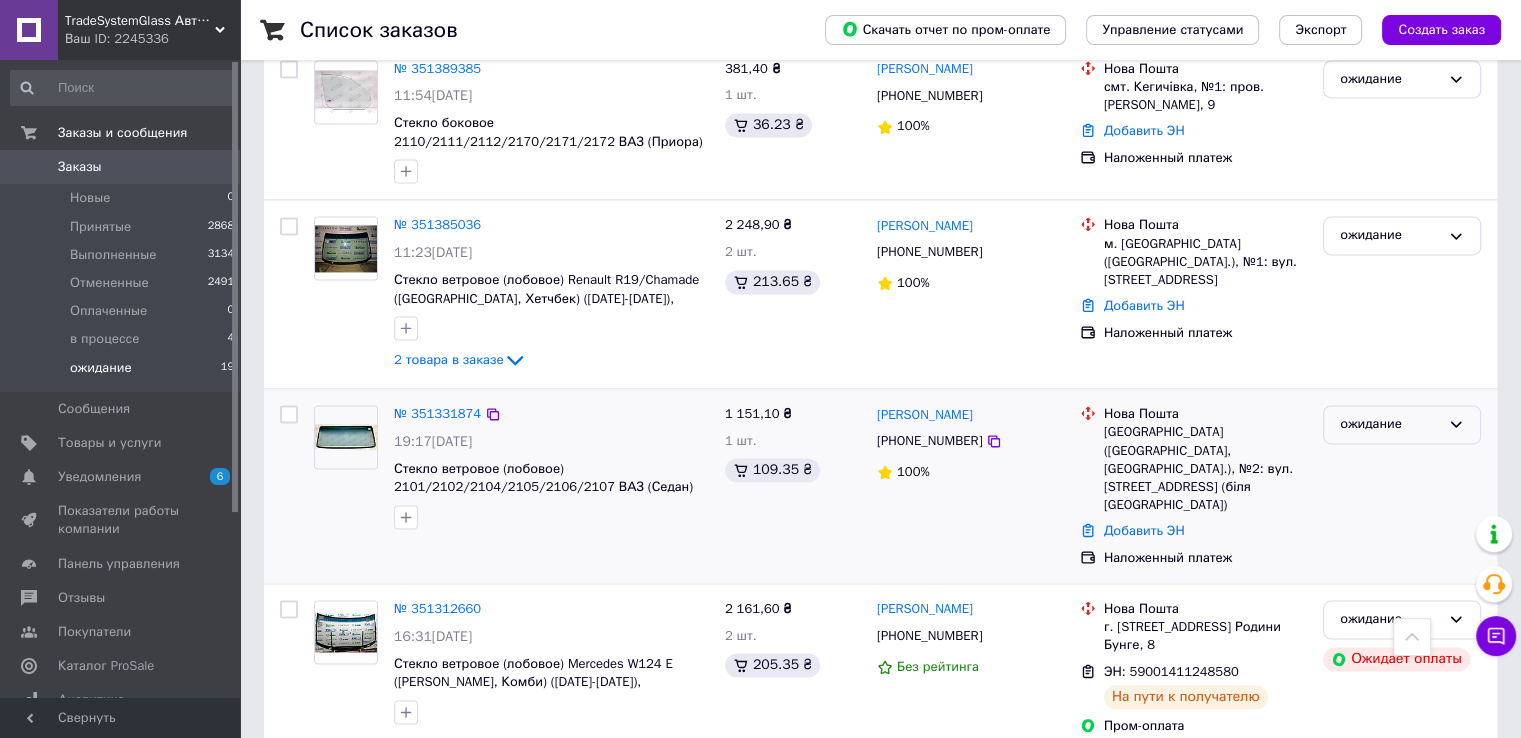 click on "ожидание" at bounding box center (1390, 424) 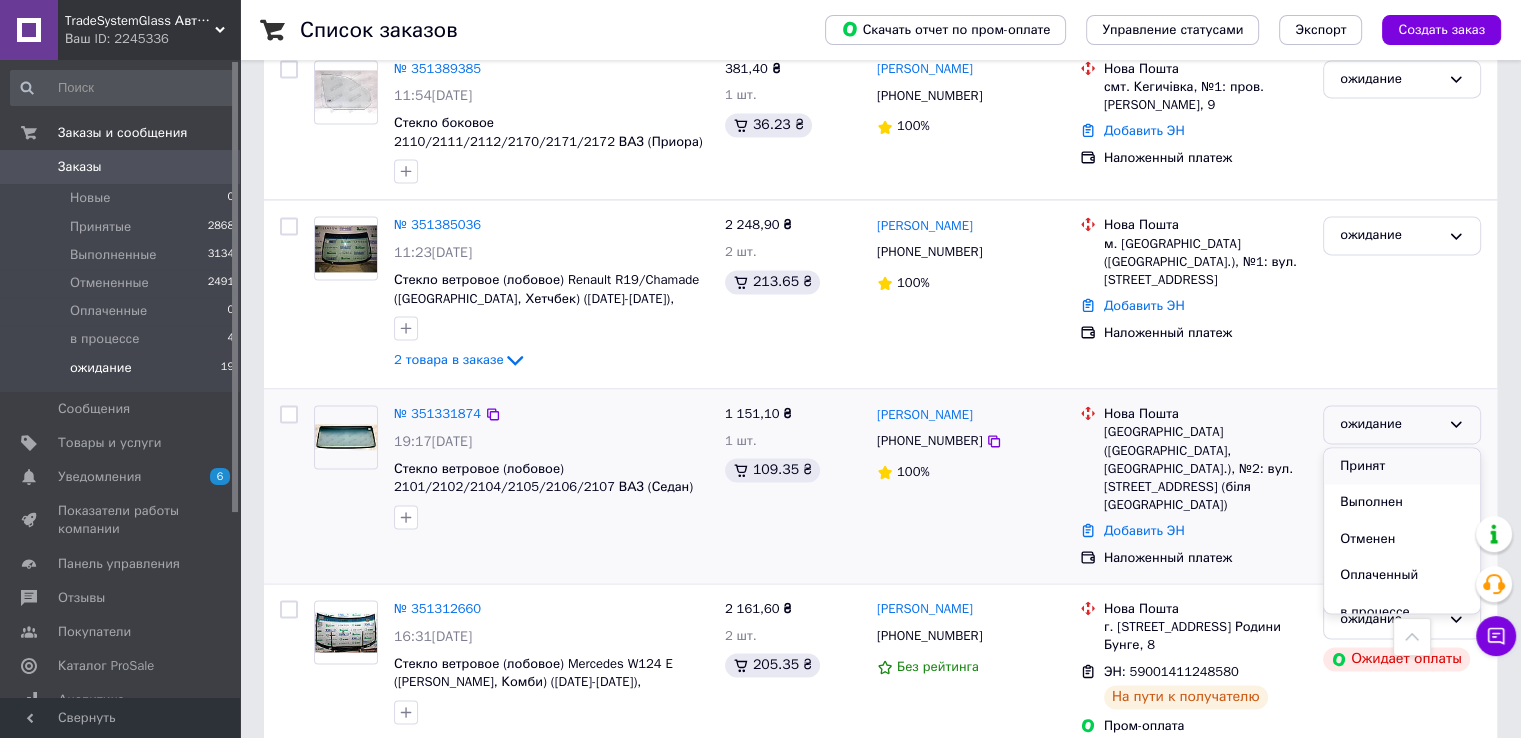 click on "Принят" at bounding box center (1402, 466) 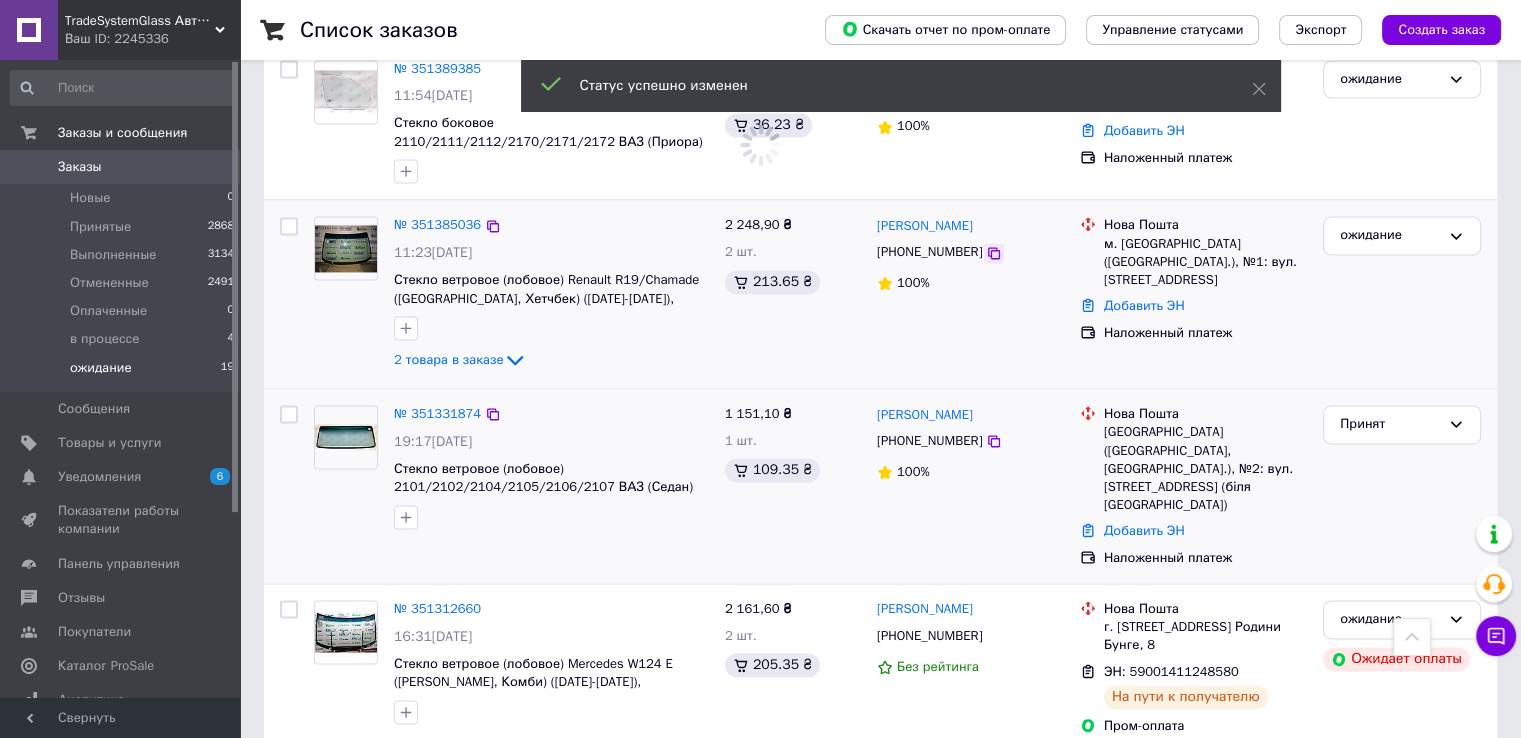 click 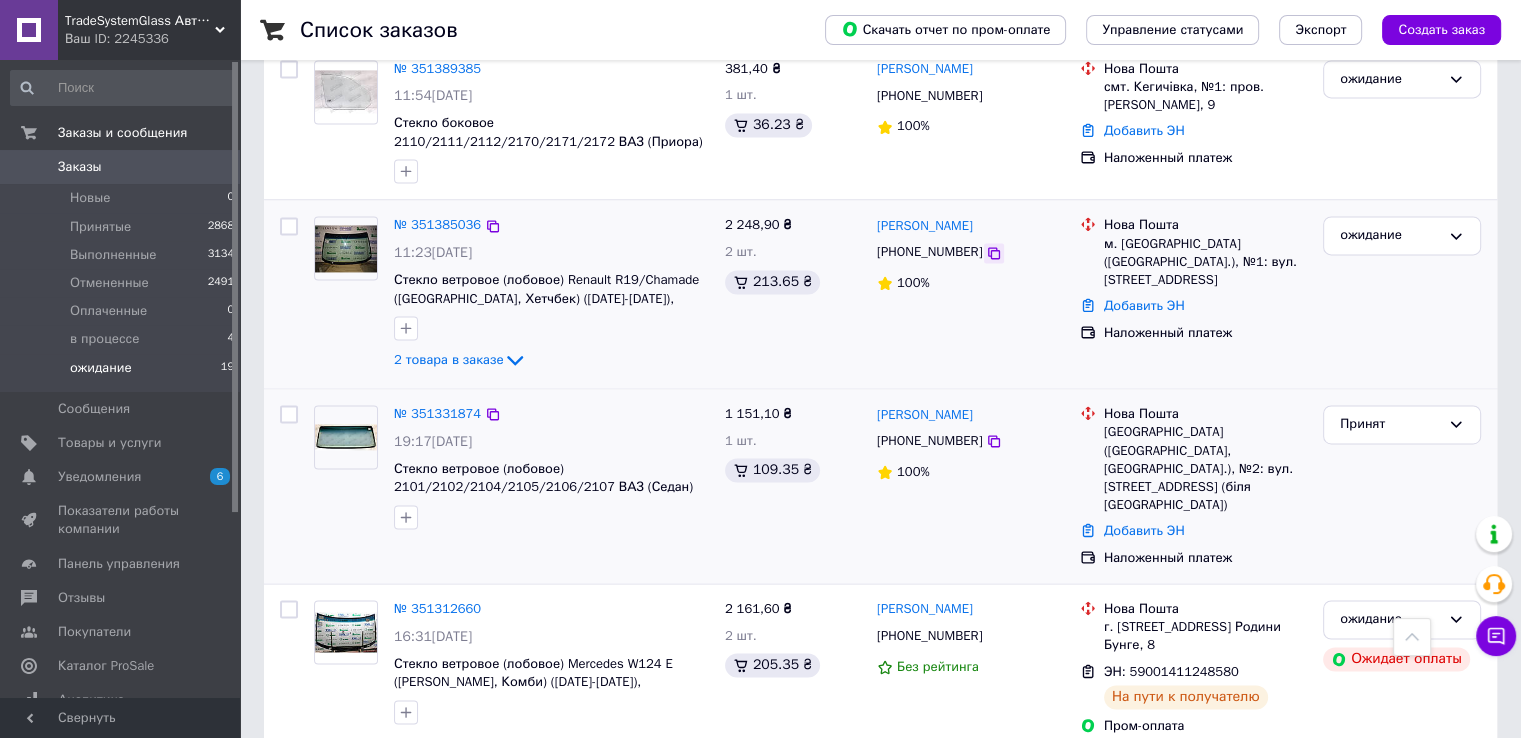 click 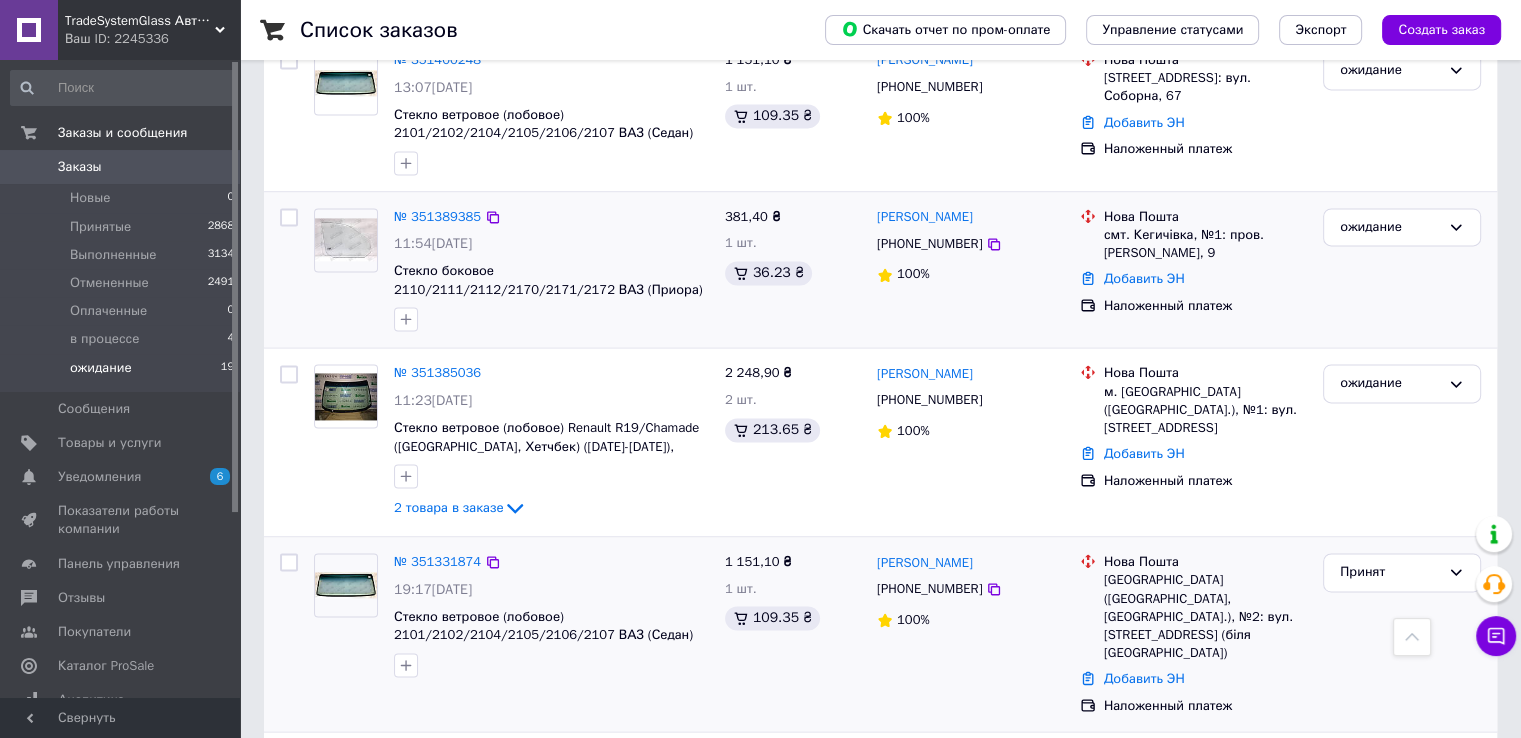 scroll, scrollTop: 2781, scrollLeft: 0, axis: vertical 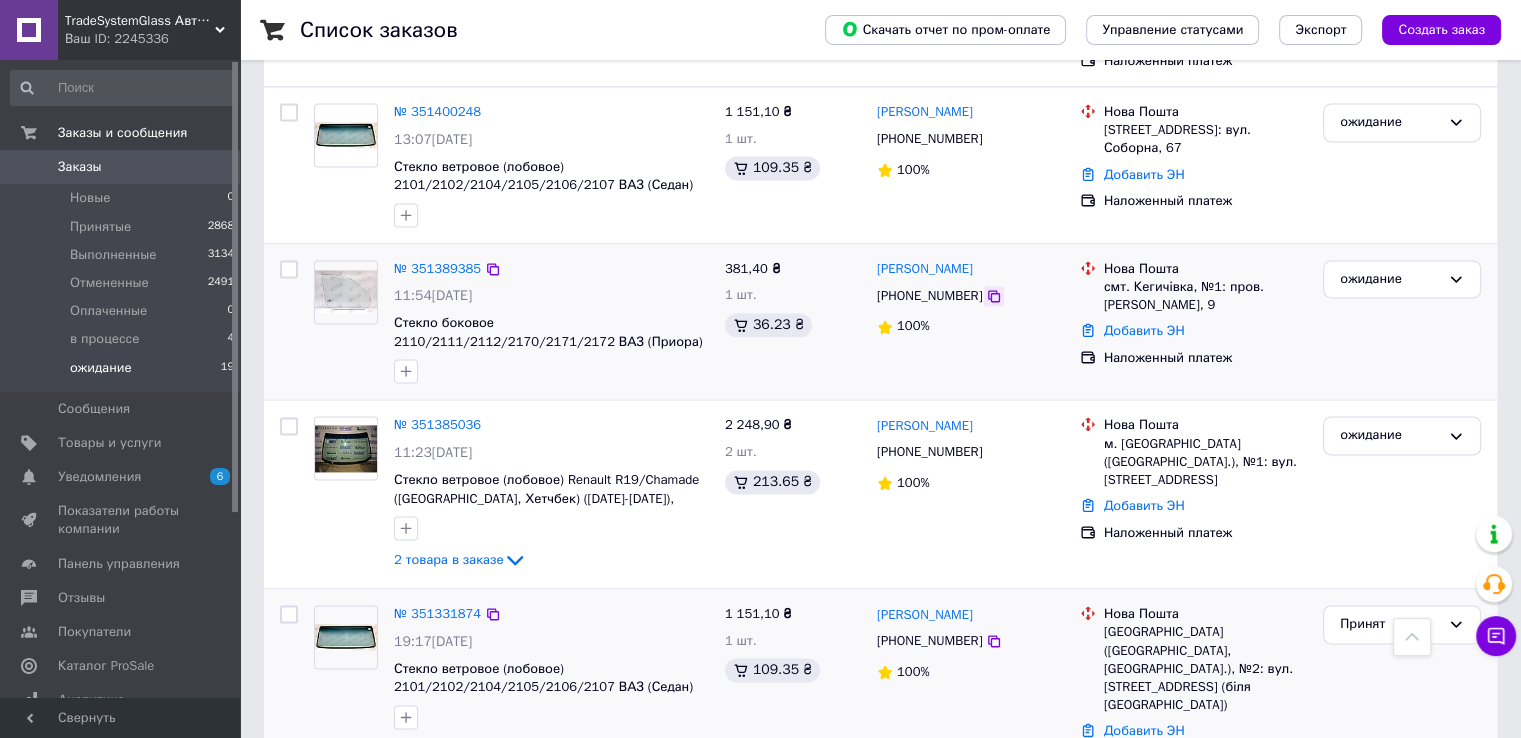 click 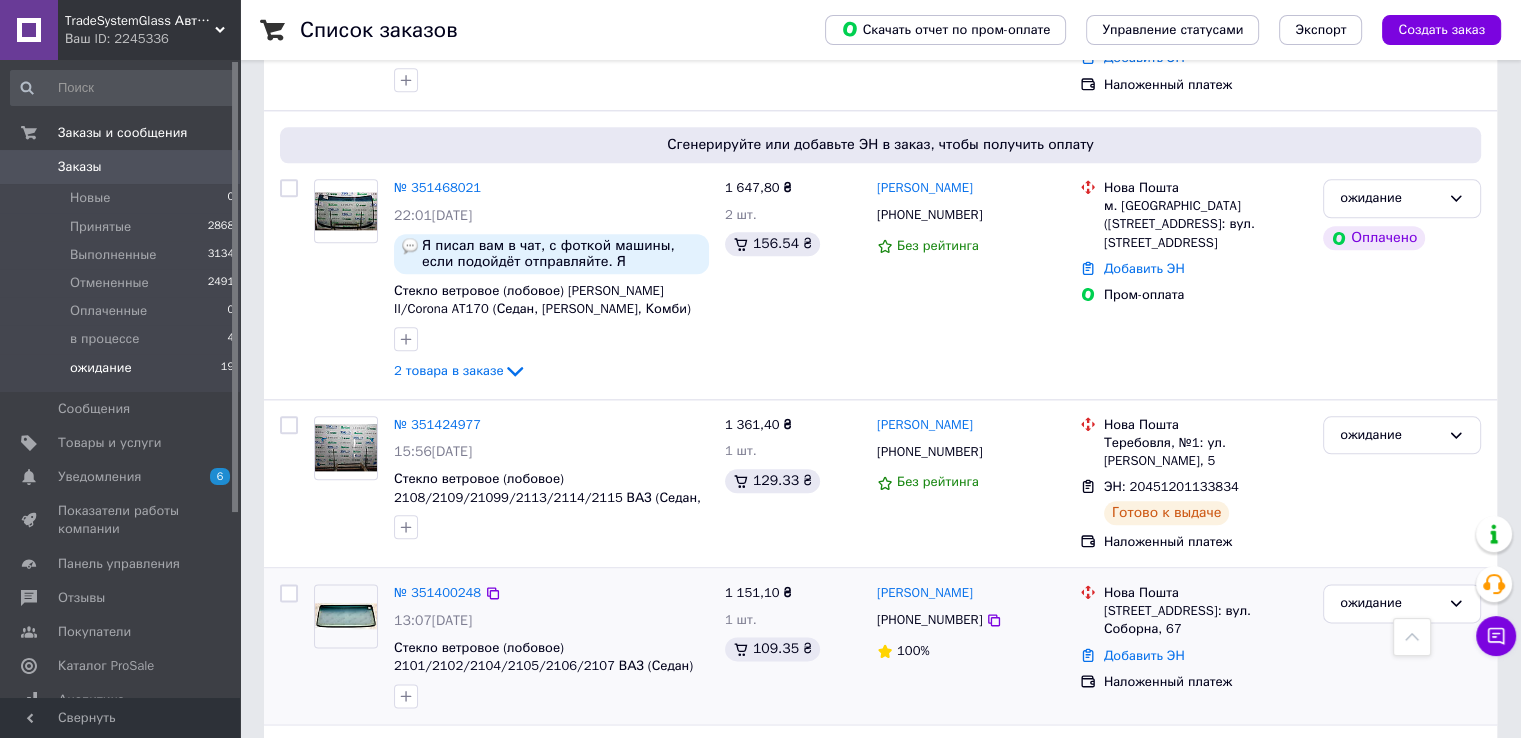 scroll, scrollTop: 2281, scrollLeft: 0, axis: vertical 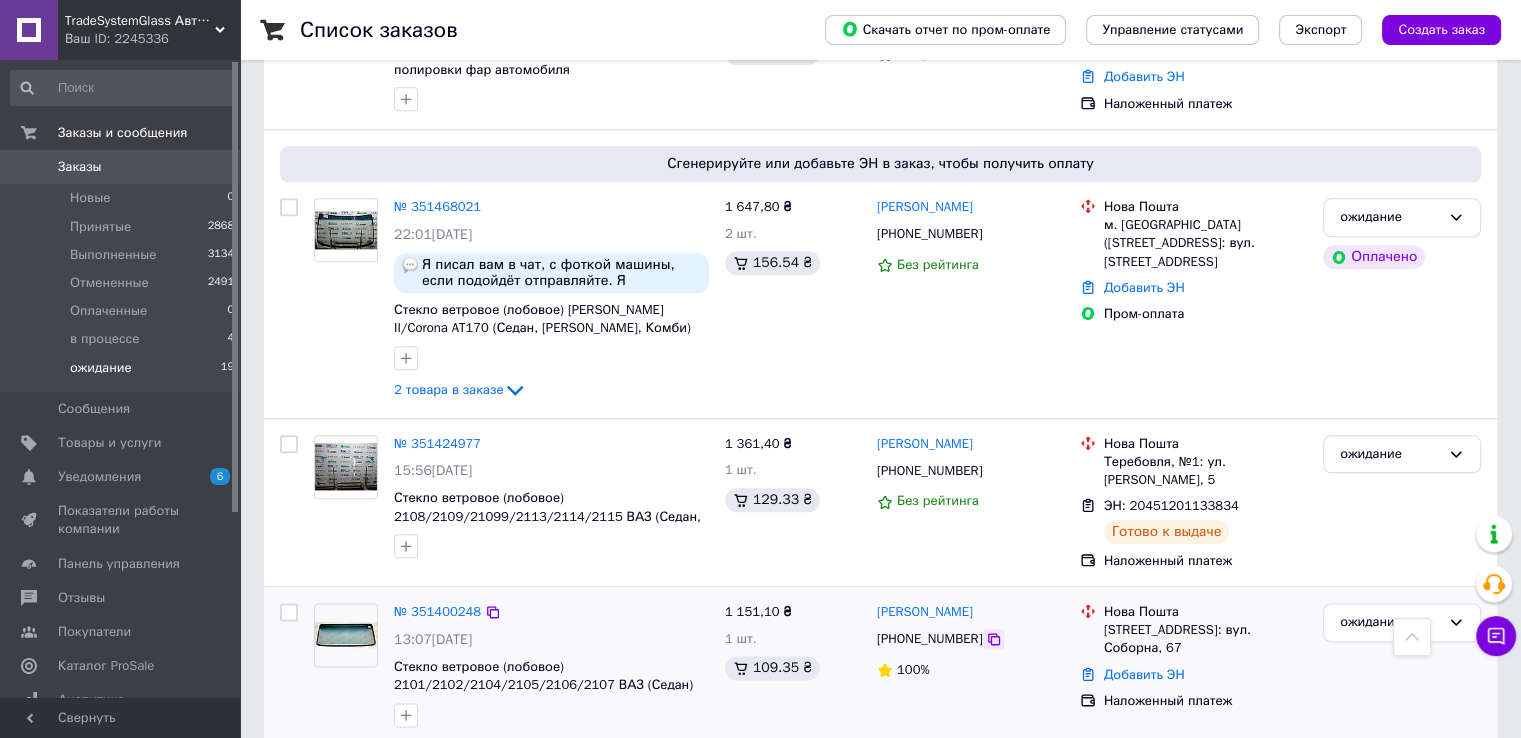 click 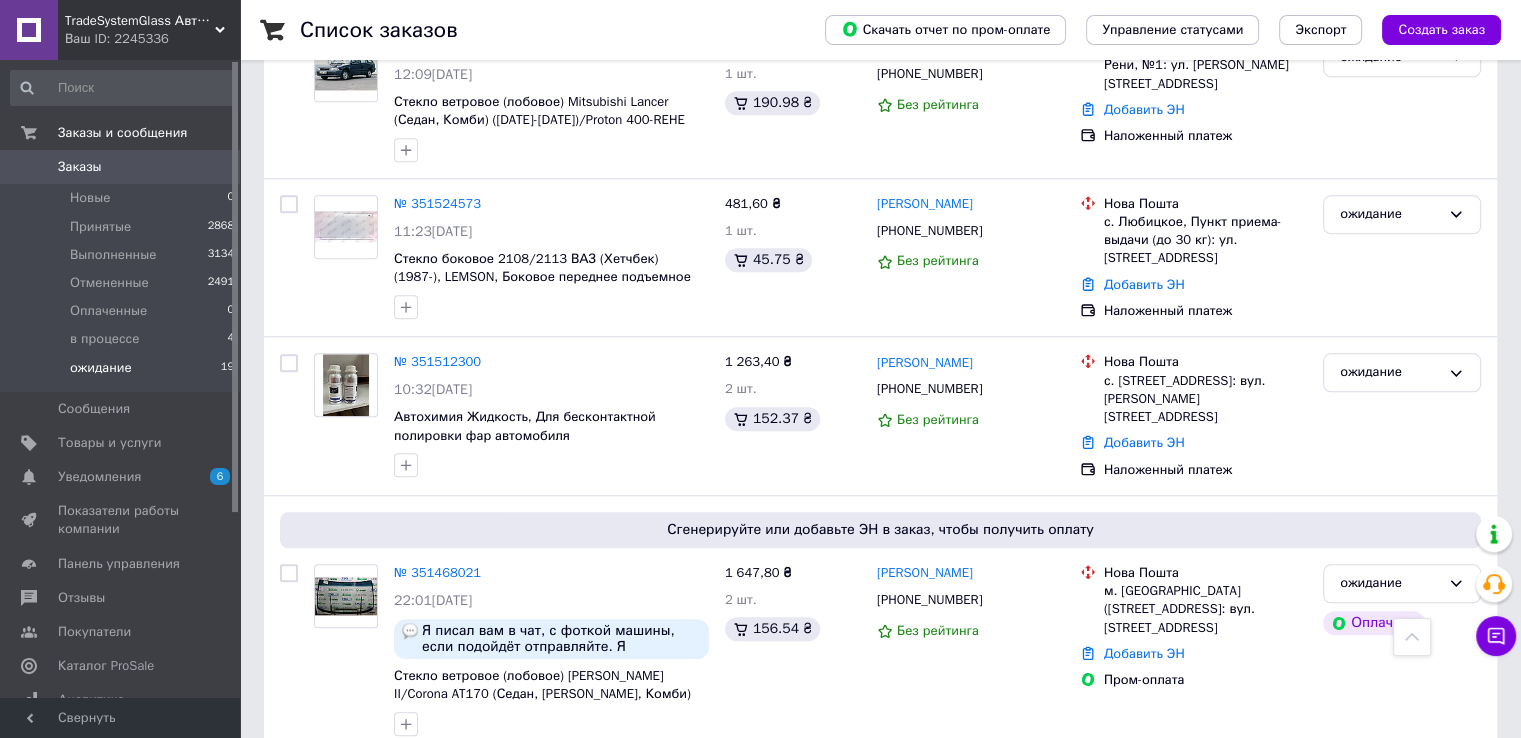 scroll, scrollTop: 1953, scrollLeft: 0, axis: vertical 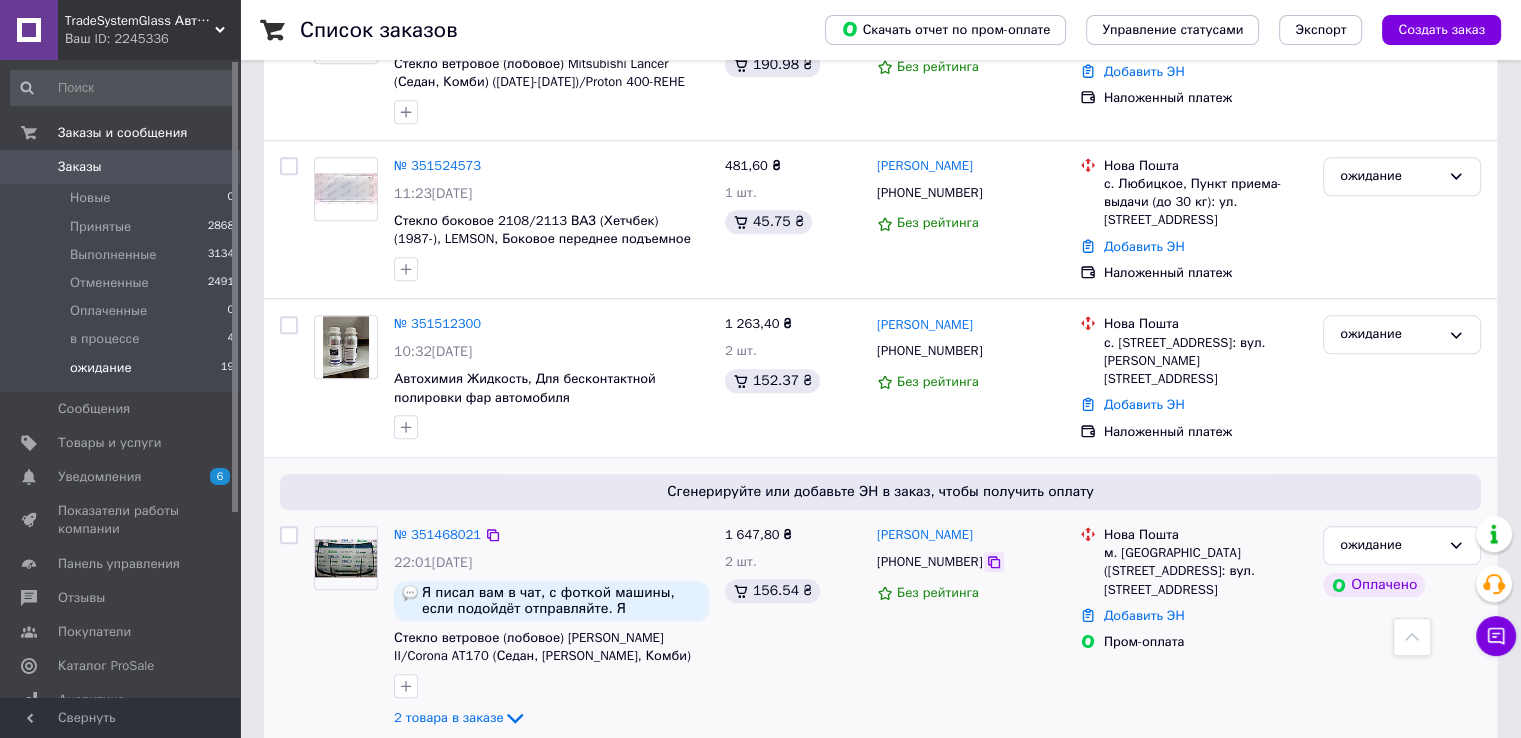 click 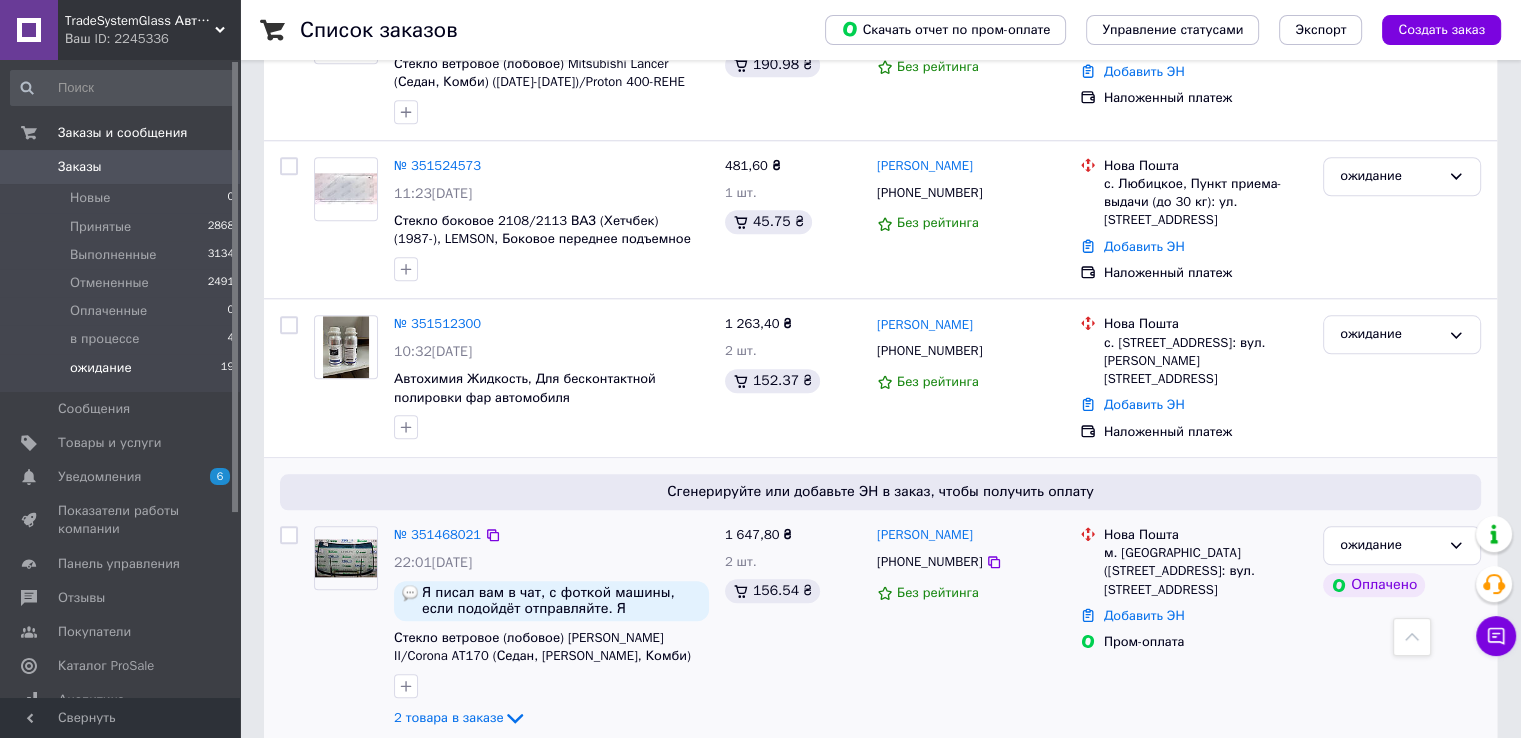 click on "Добавить ЭН" at bounding box center (1144, 615) 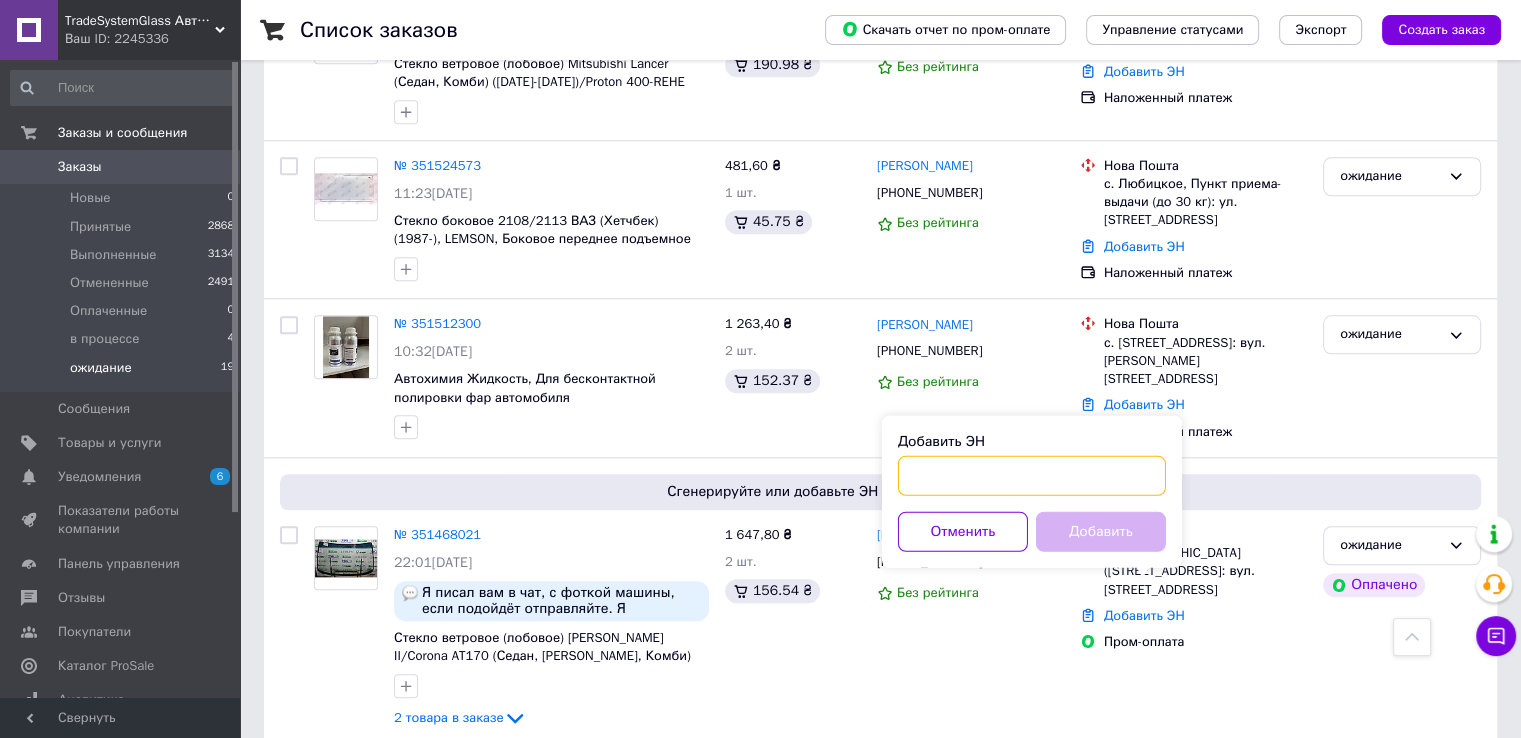 click on "Добавить ЭН" at bounding box center [1032, 475] 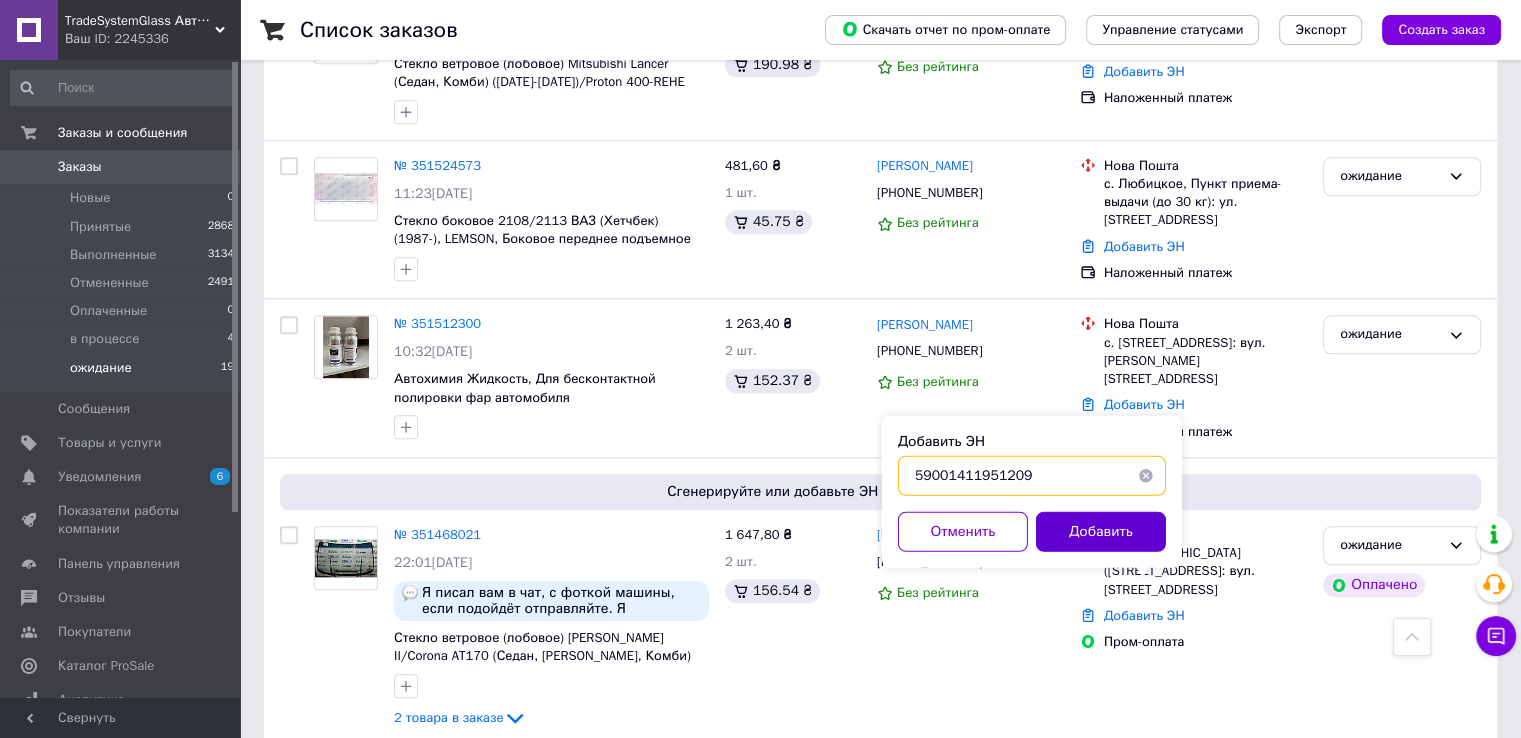 type on "59001411951209" 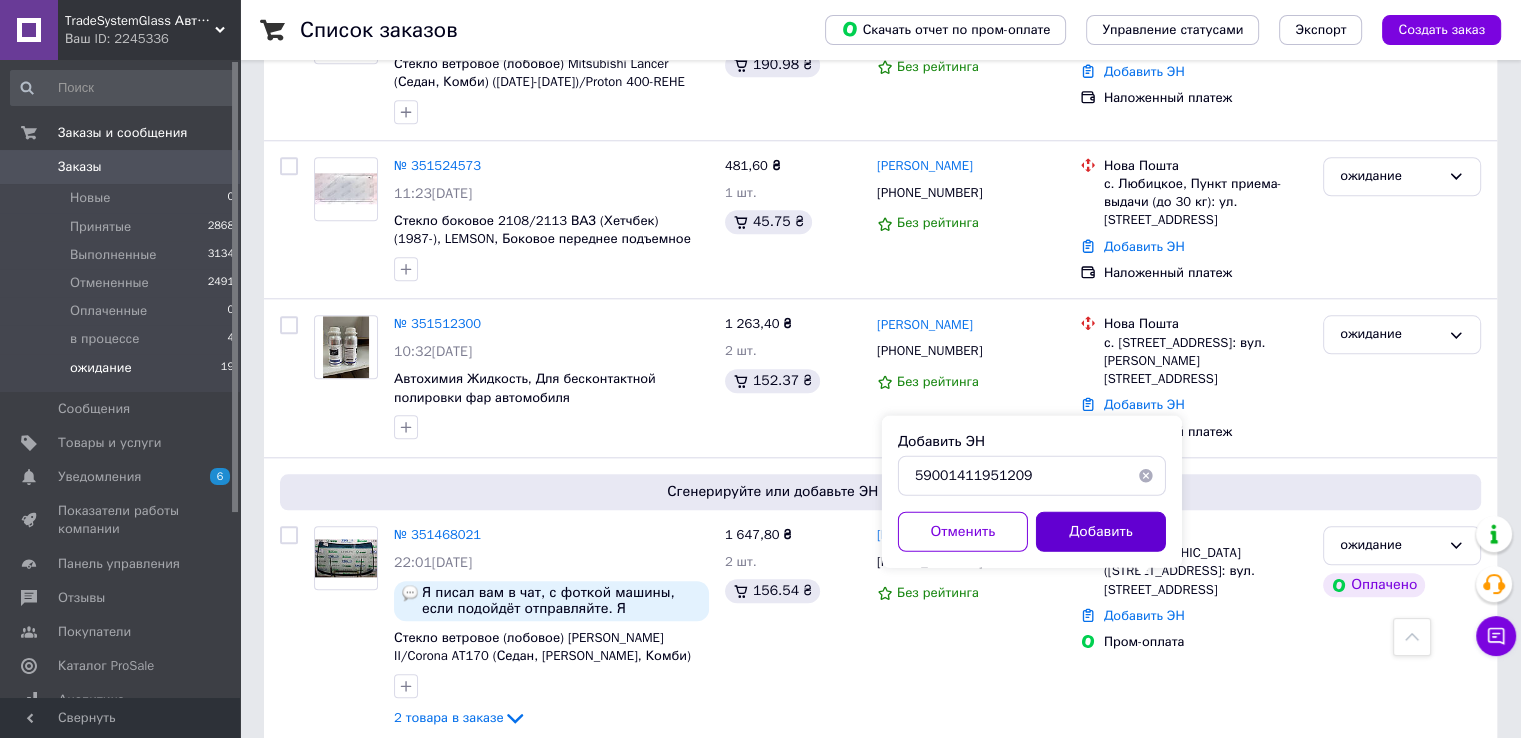 click on "Добавить" at bounding box center [1101, 531] 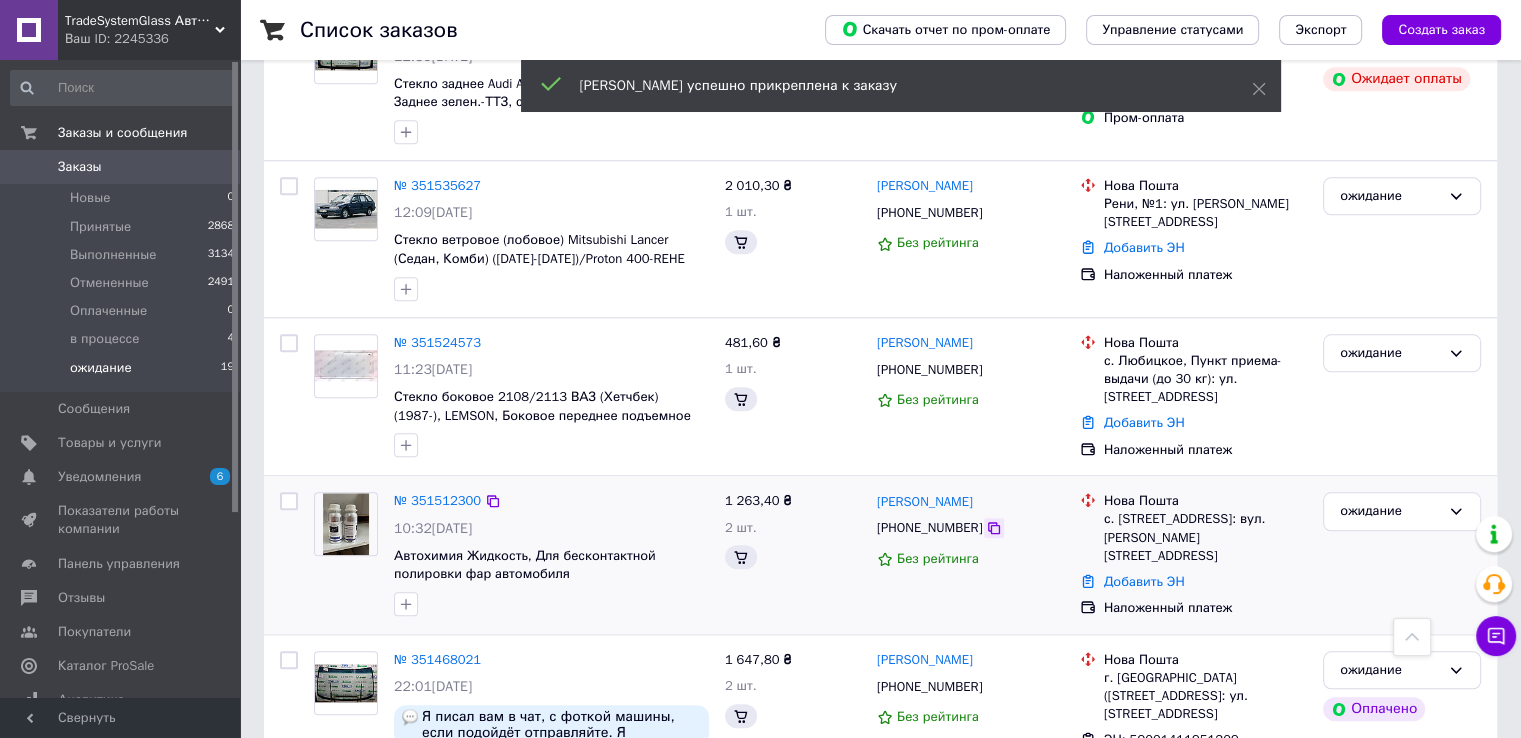 scroll, scrollTop: 2112, scrollLeft: 0, axis: vertical 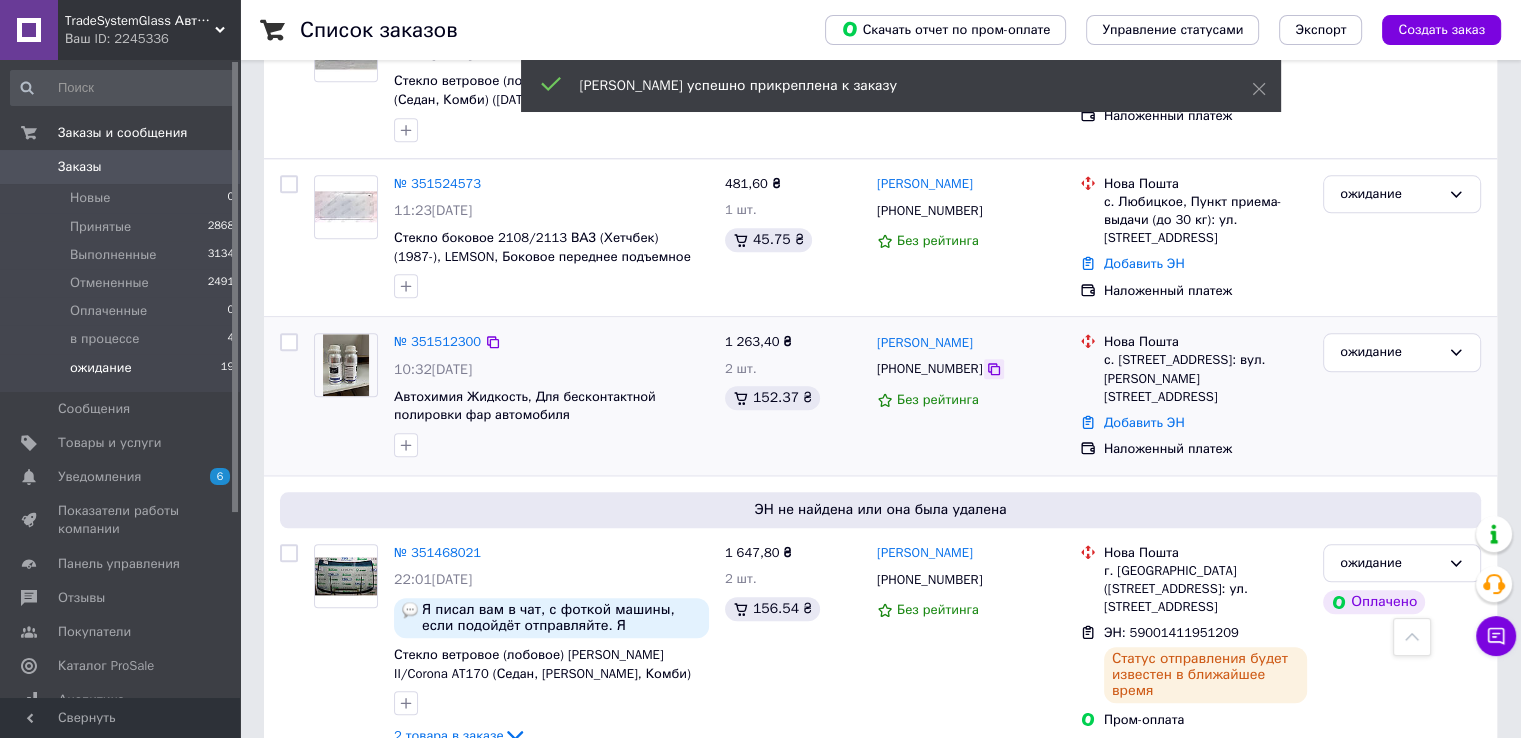 click 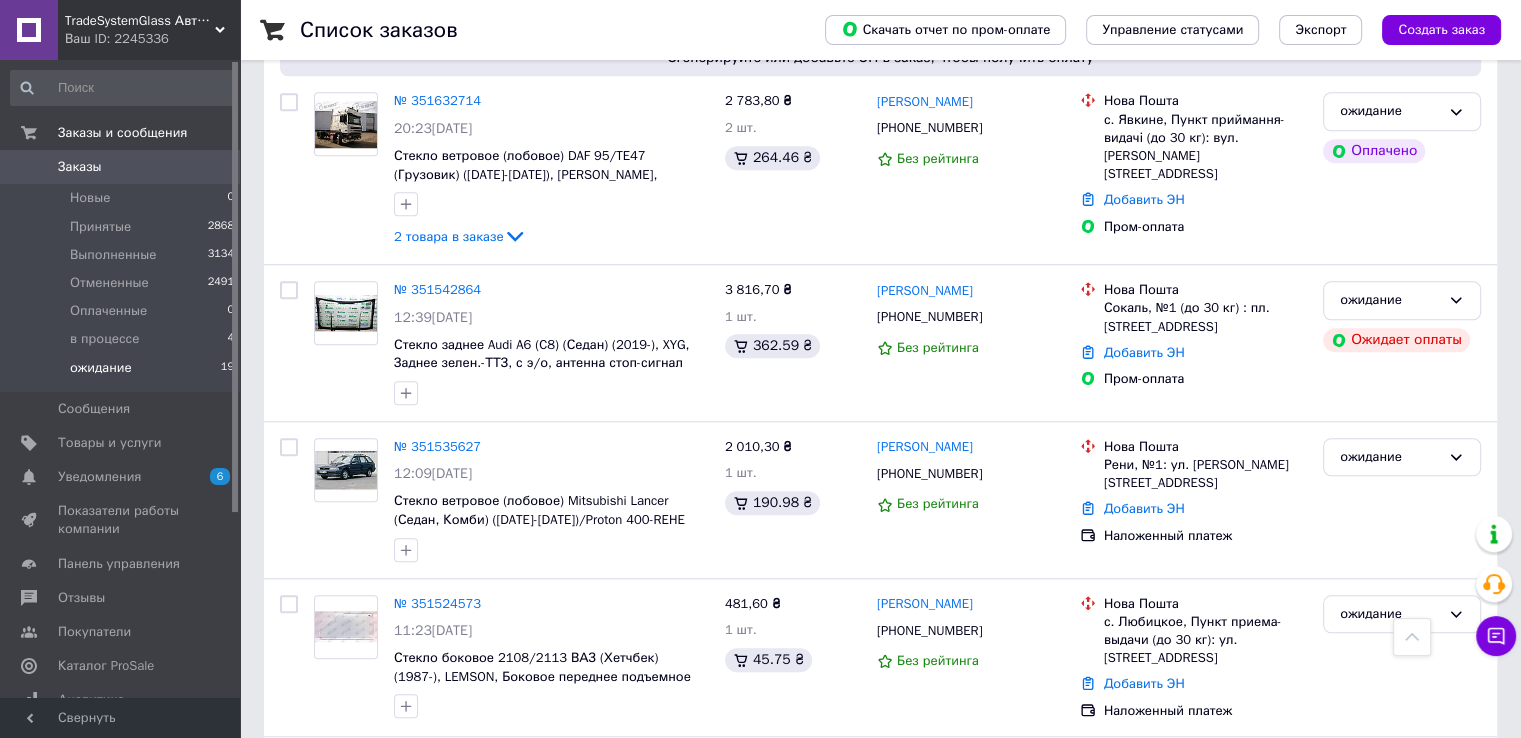 scroll, scrollTop: 1662, scrollLeft: 0, axis: vertical 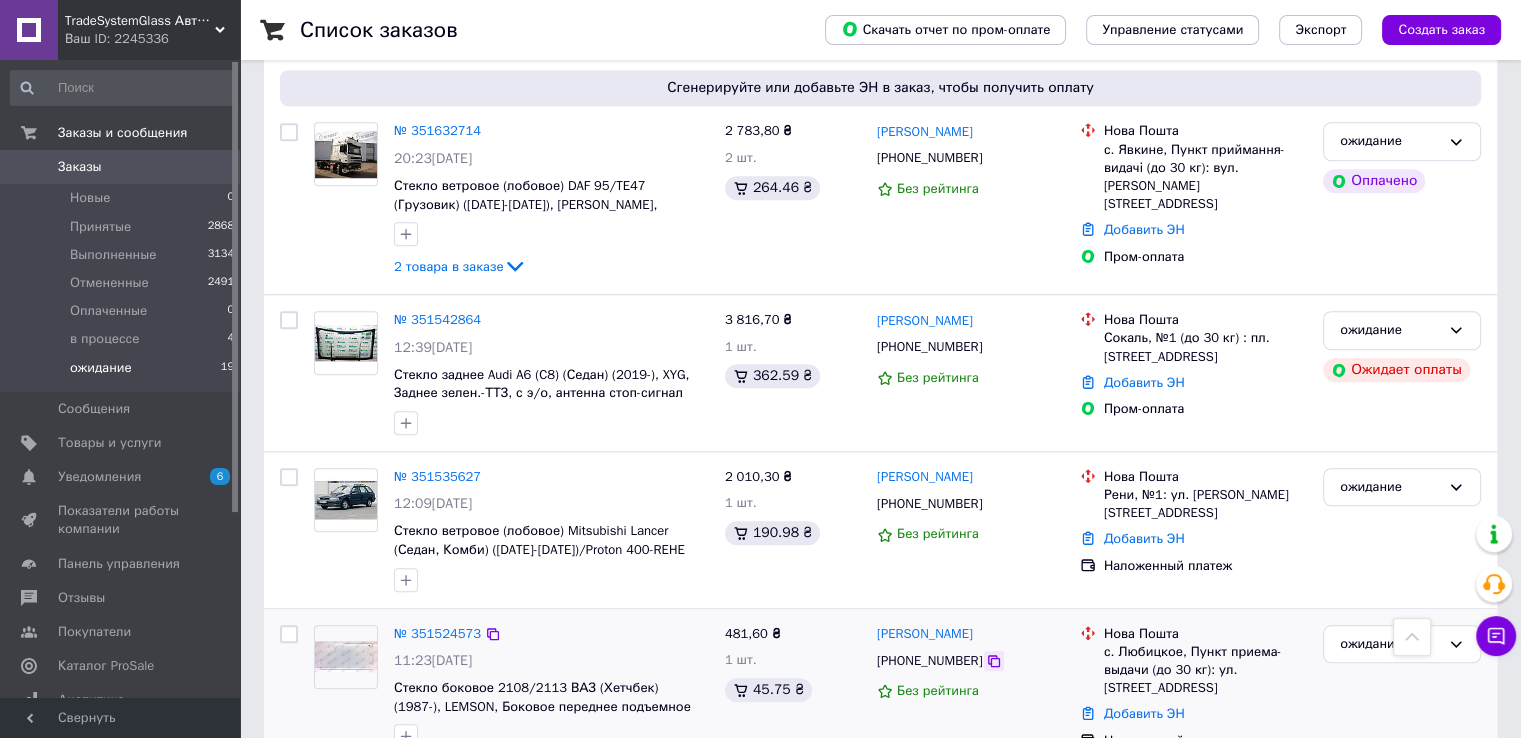 click 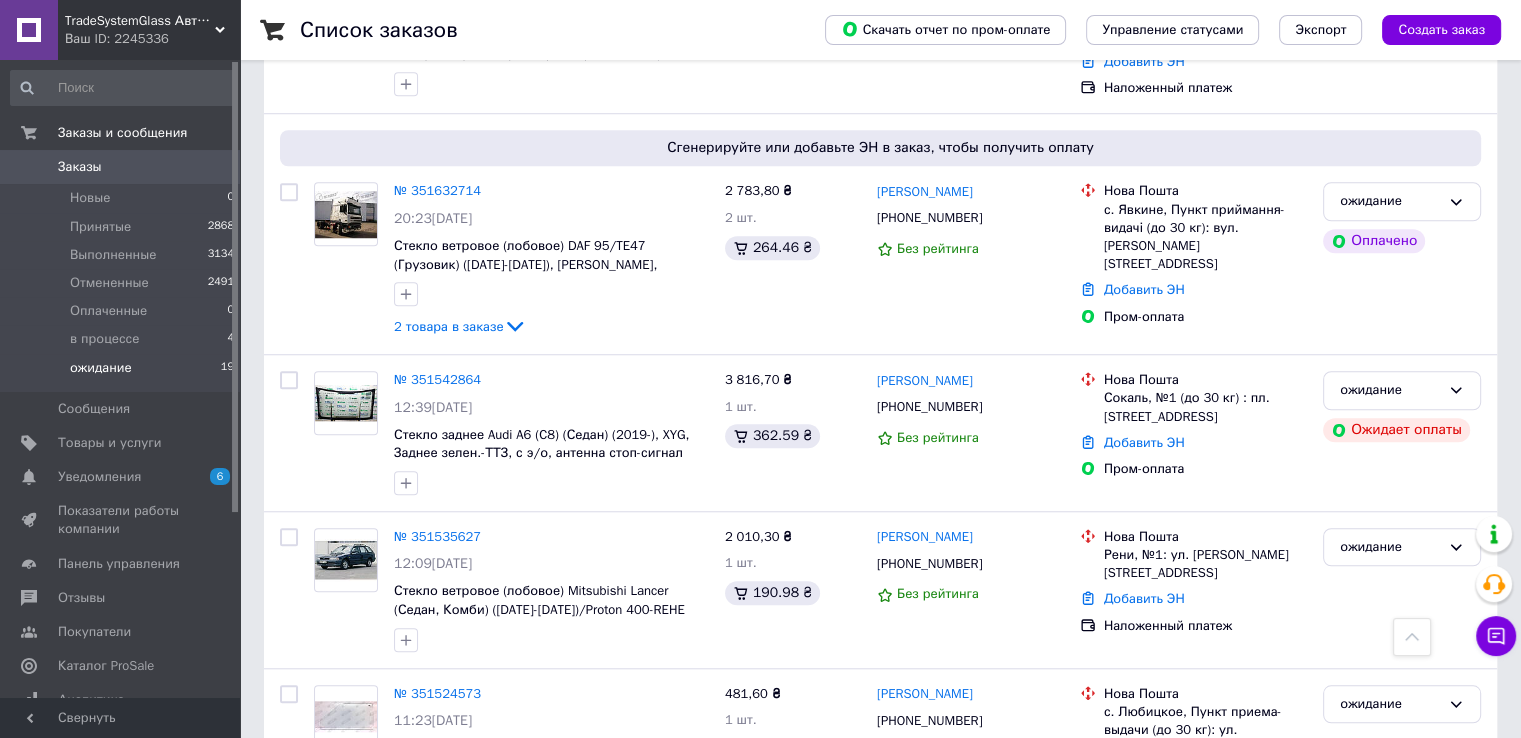 scroll, scrollTop: 1530, scrollLeft: 0, axis: vertical 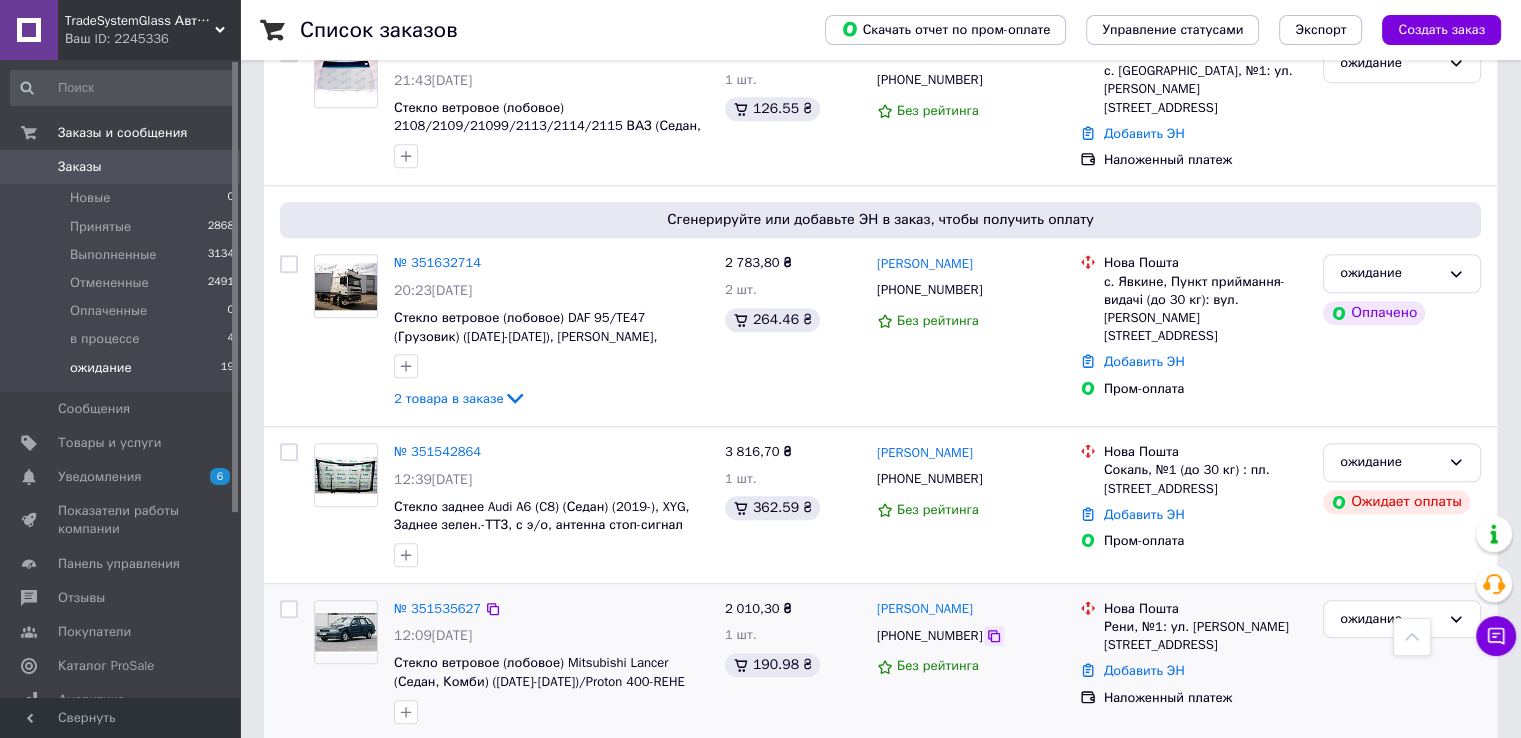 click 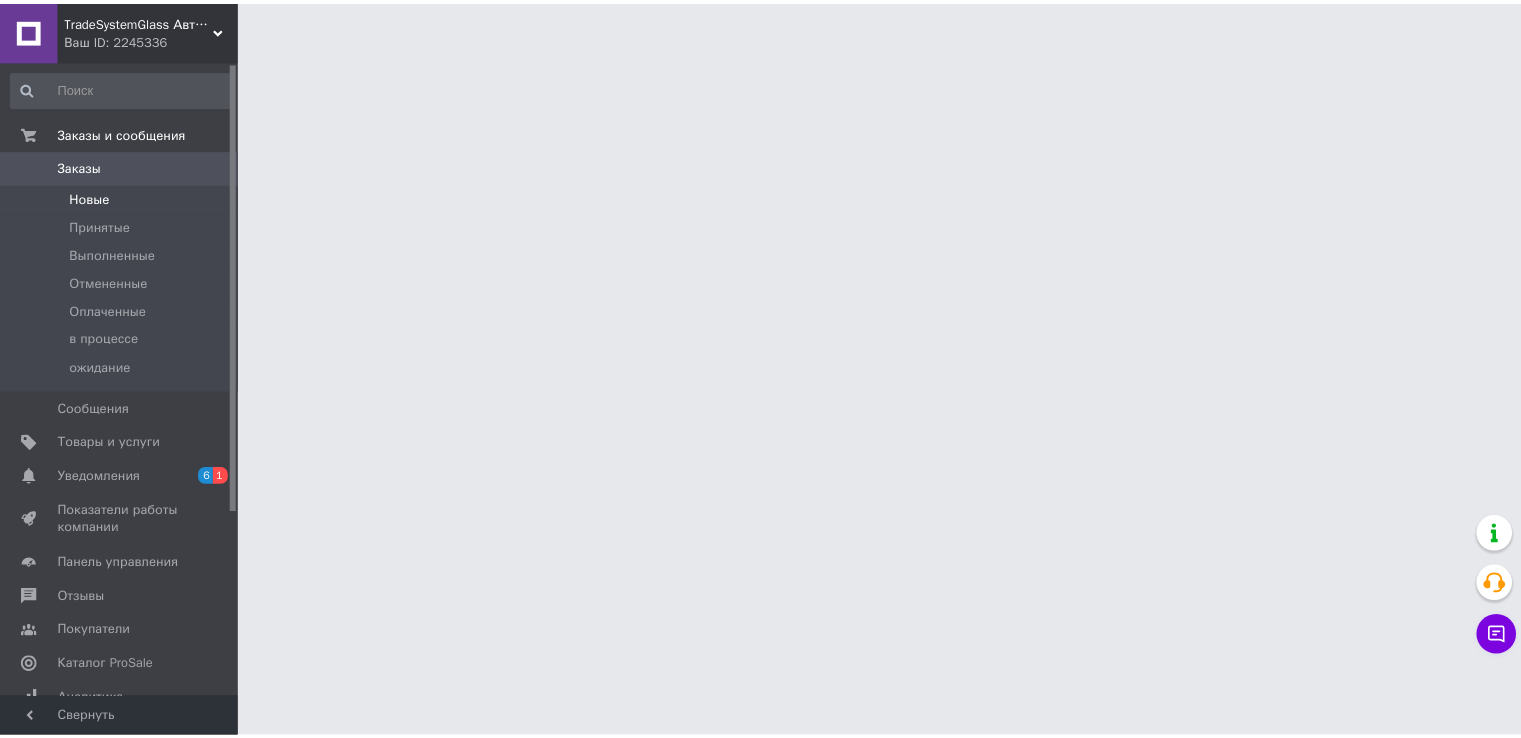 scroll, scrollTop: 0, scrollLeft: 0, axis: both 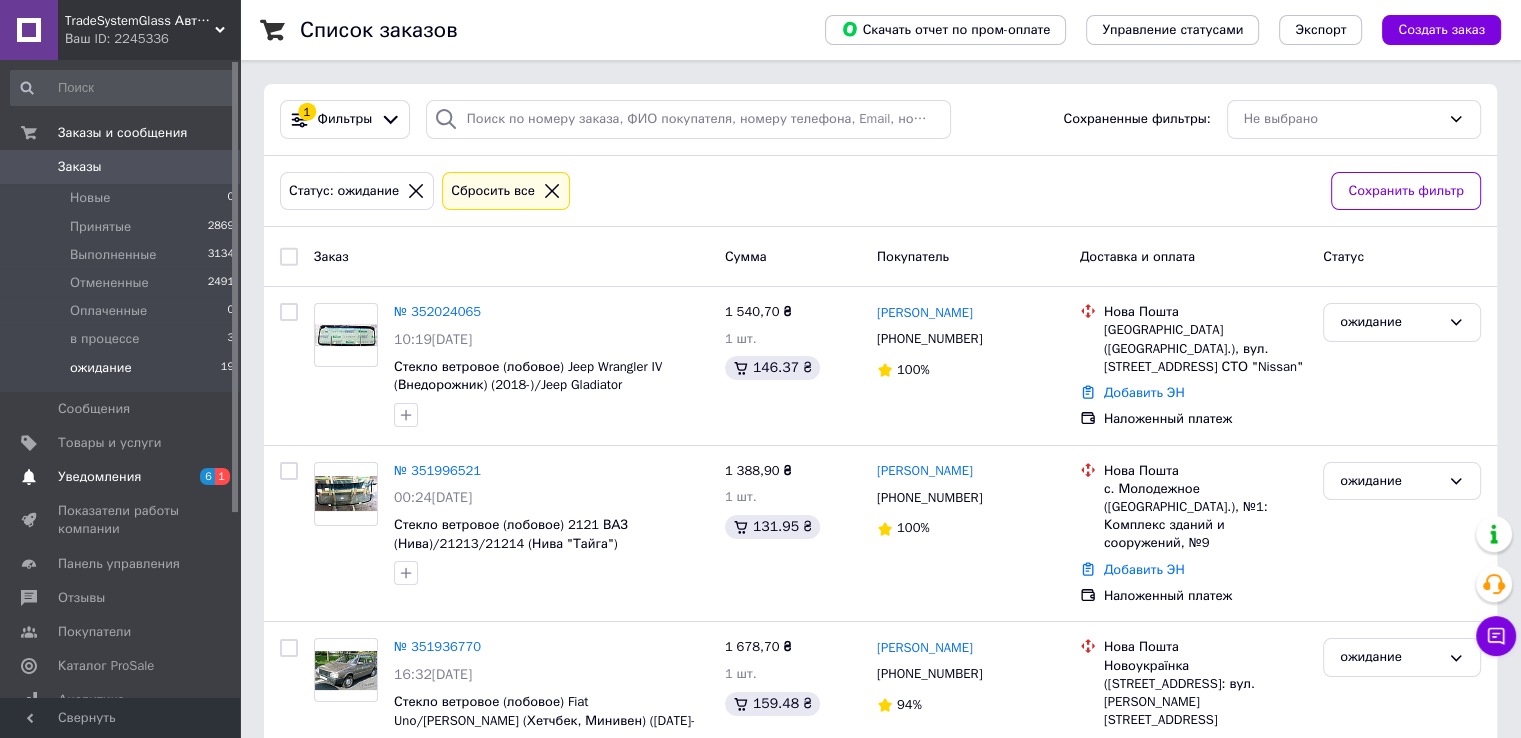 click on "Уведомления" at bounding box center (121, 477) 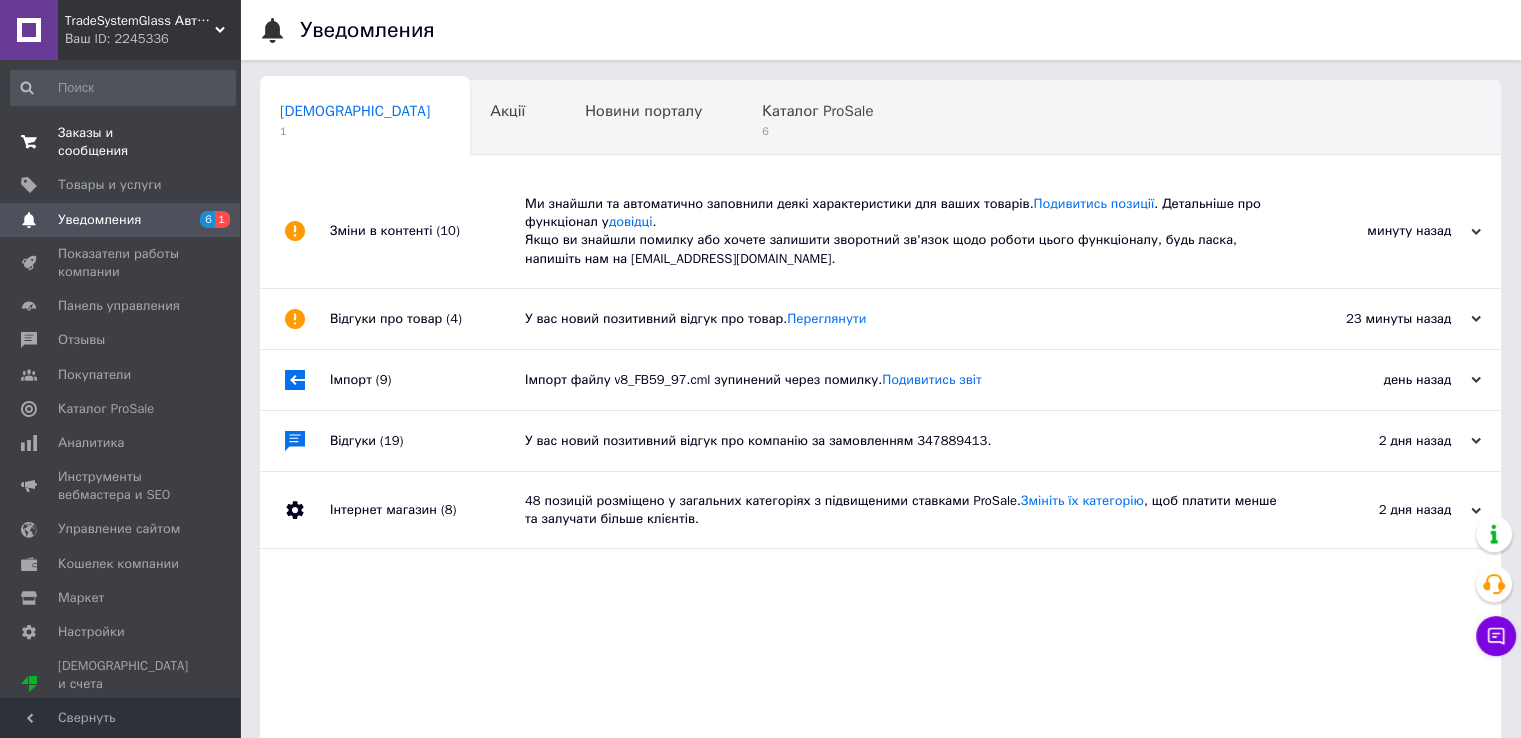 click on "Заказы и сообщения" at bounding box center [121, 142] 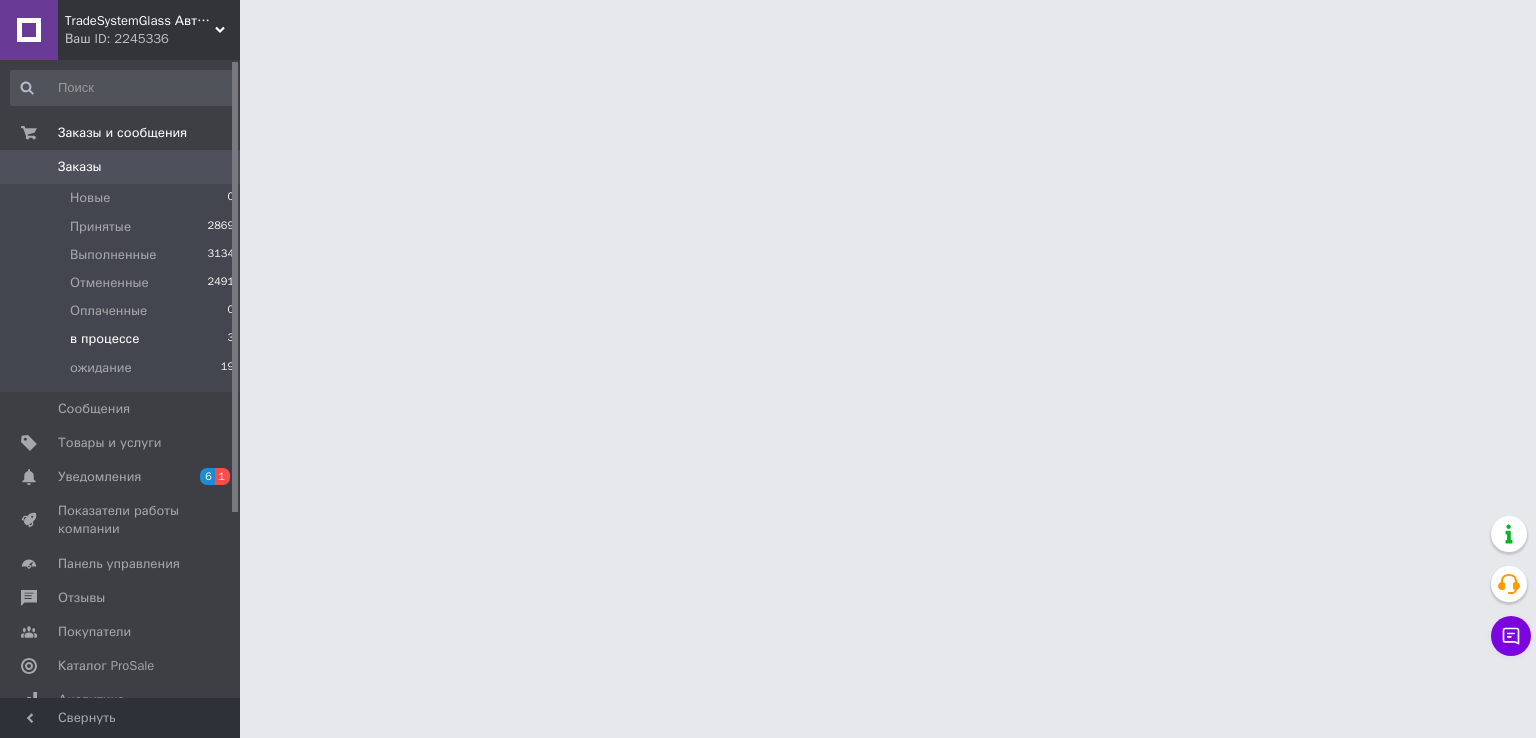 click on "в процессе 3" at bounding box center [123, 339] 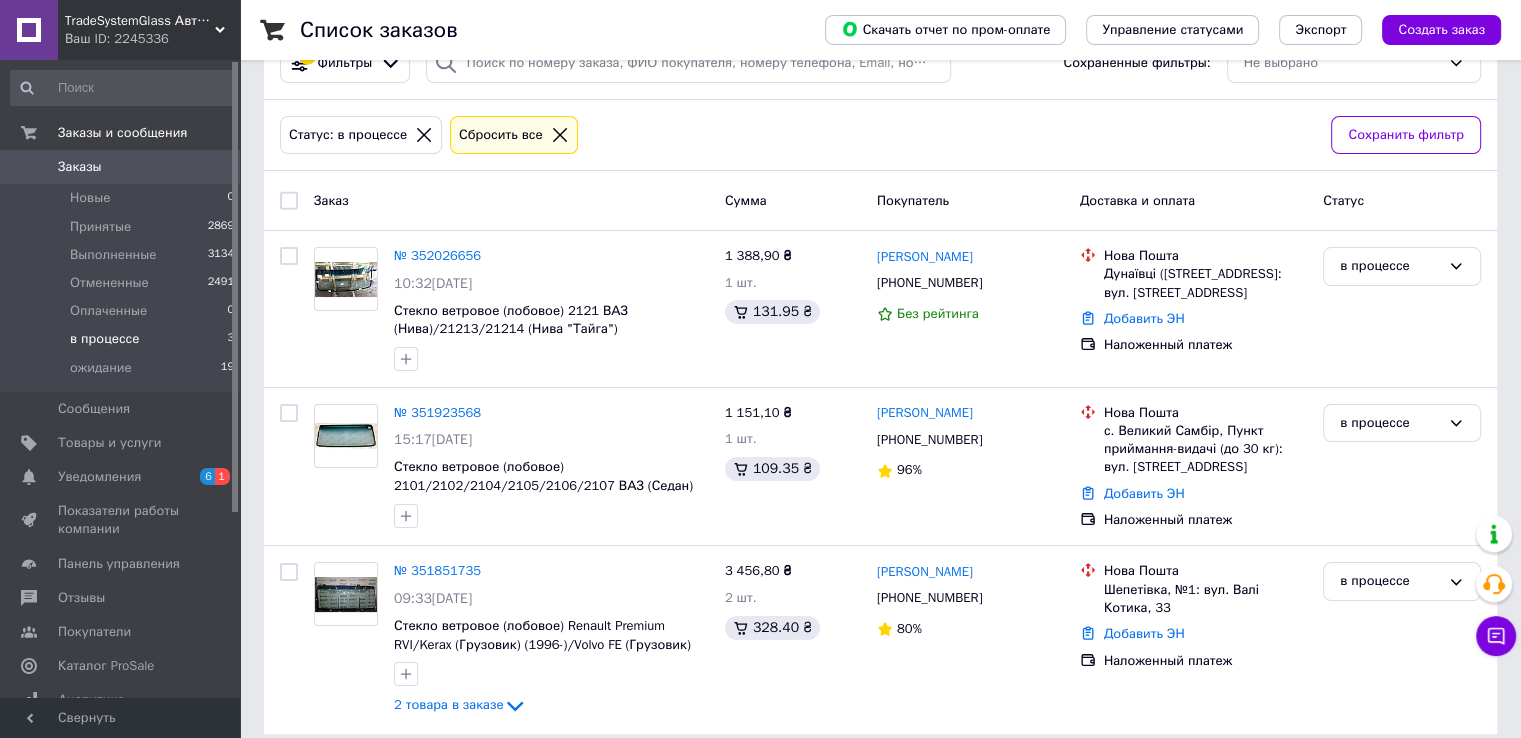 scroll, scrollTop: 76, scrollLeft: 0, axis: vertical 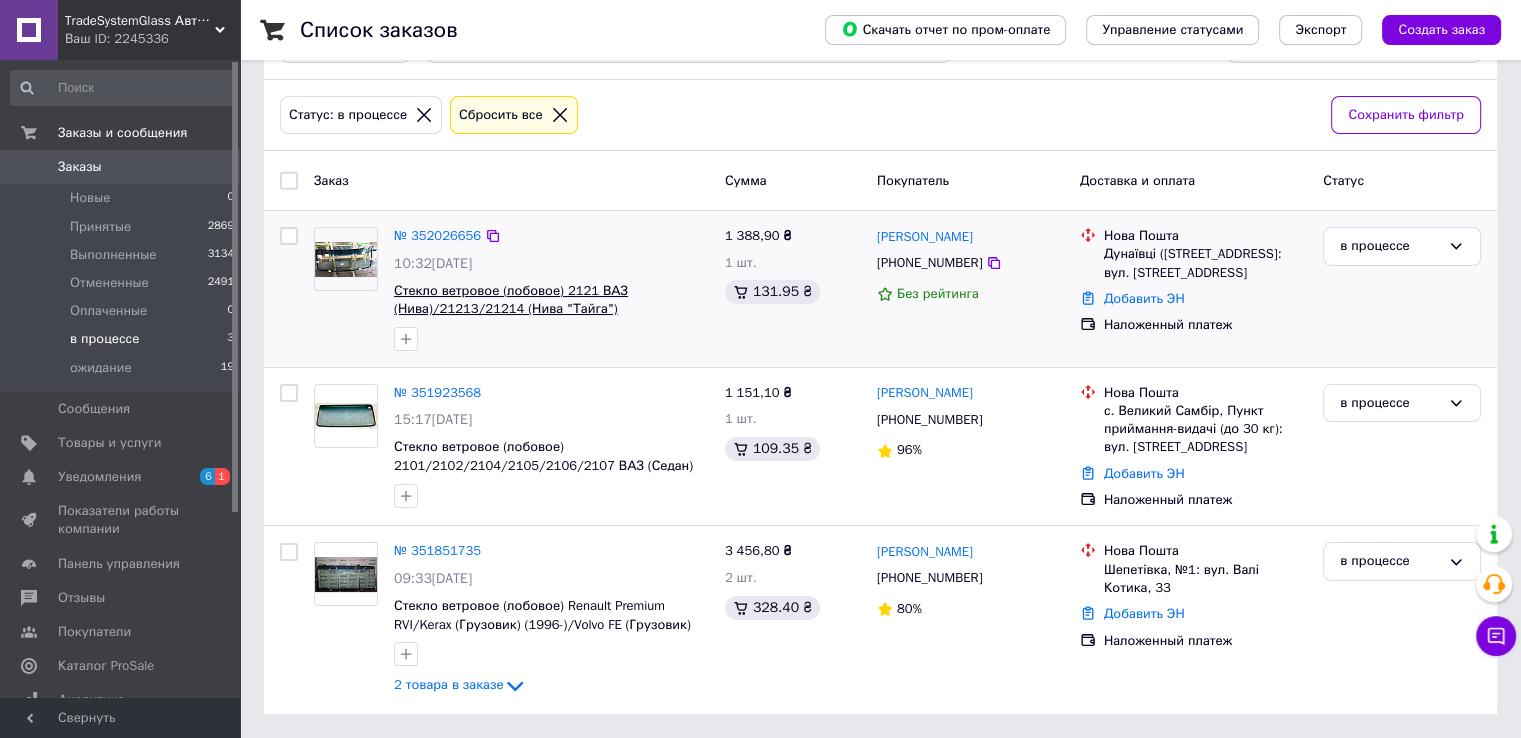 click on "Стекло ветровое (лобовое) 2121 ВАЗ (Нива)/21213/21214 (Нива "Тайга") (Внедорожник) ([DATE]-[DATE])/2131 ВАЗ (Нива" at bounding box center (538, 309) 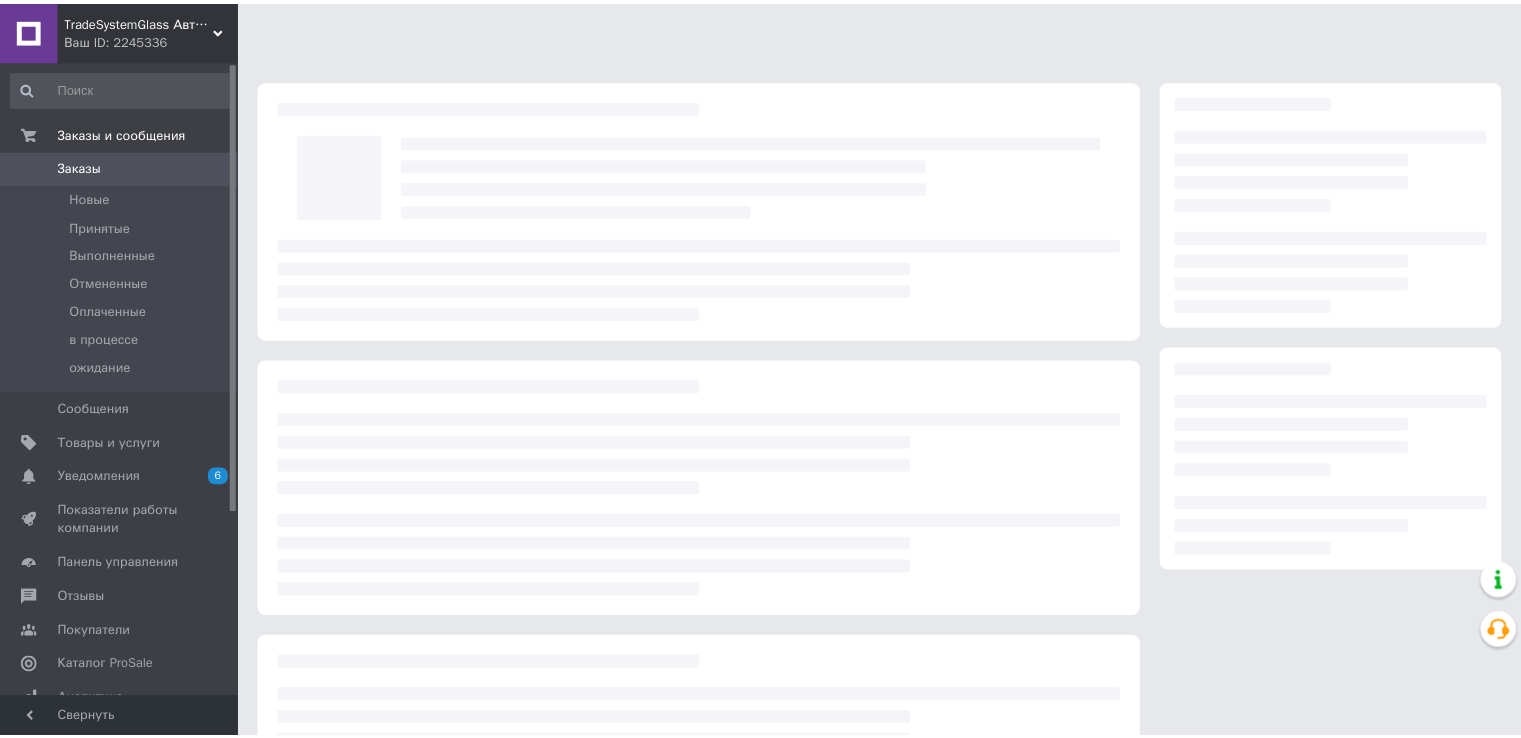 scroll, scrollTop: 0, scrollLeft: 0, axis: both 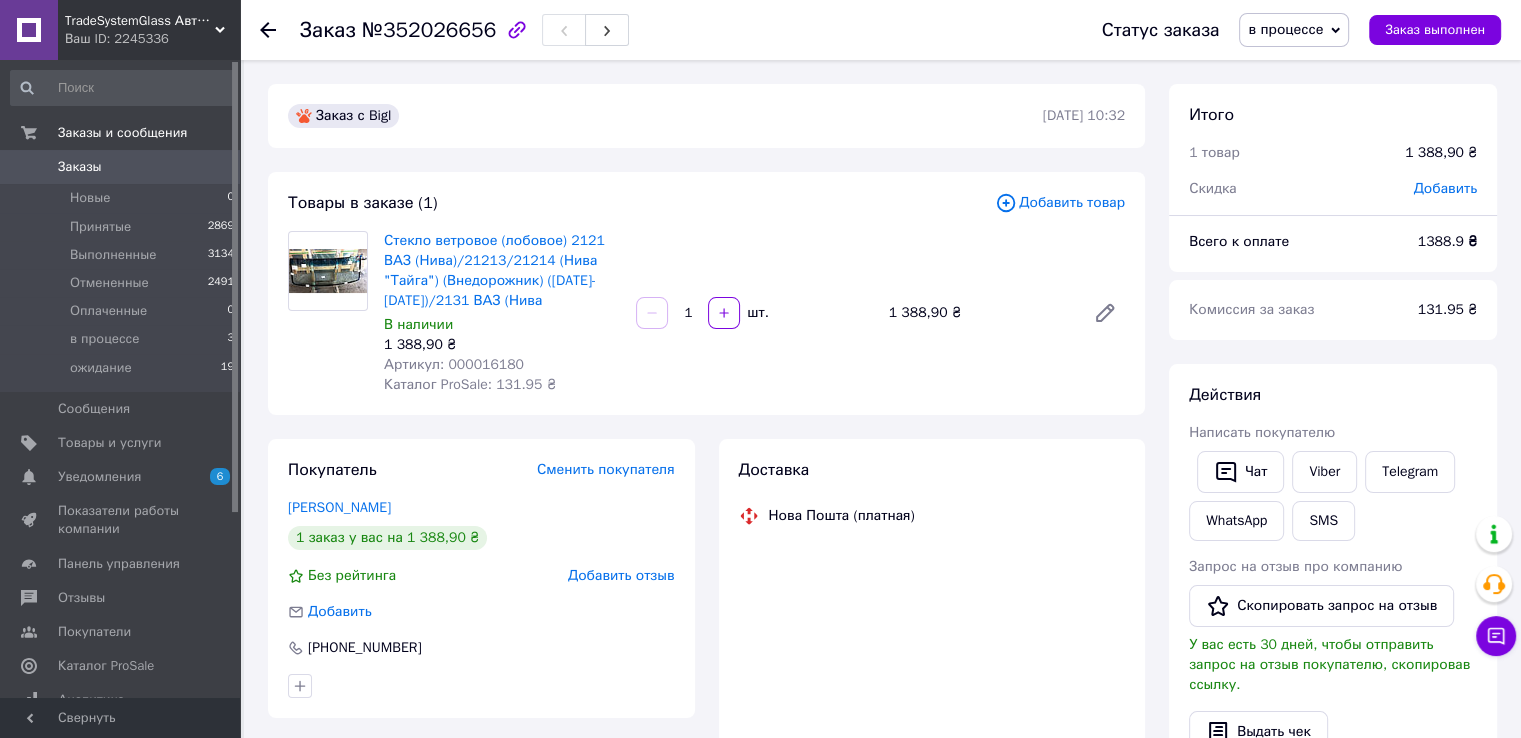 click on "Артикул: 000016180" at bounding box center (454, 364) 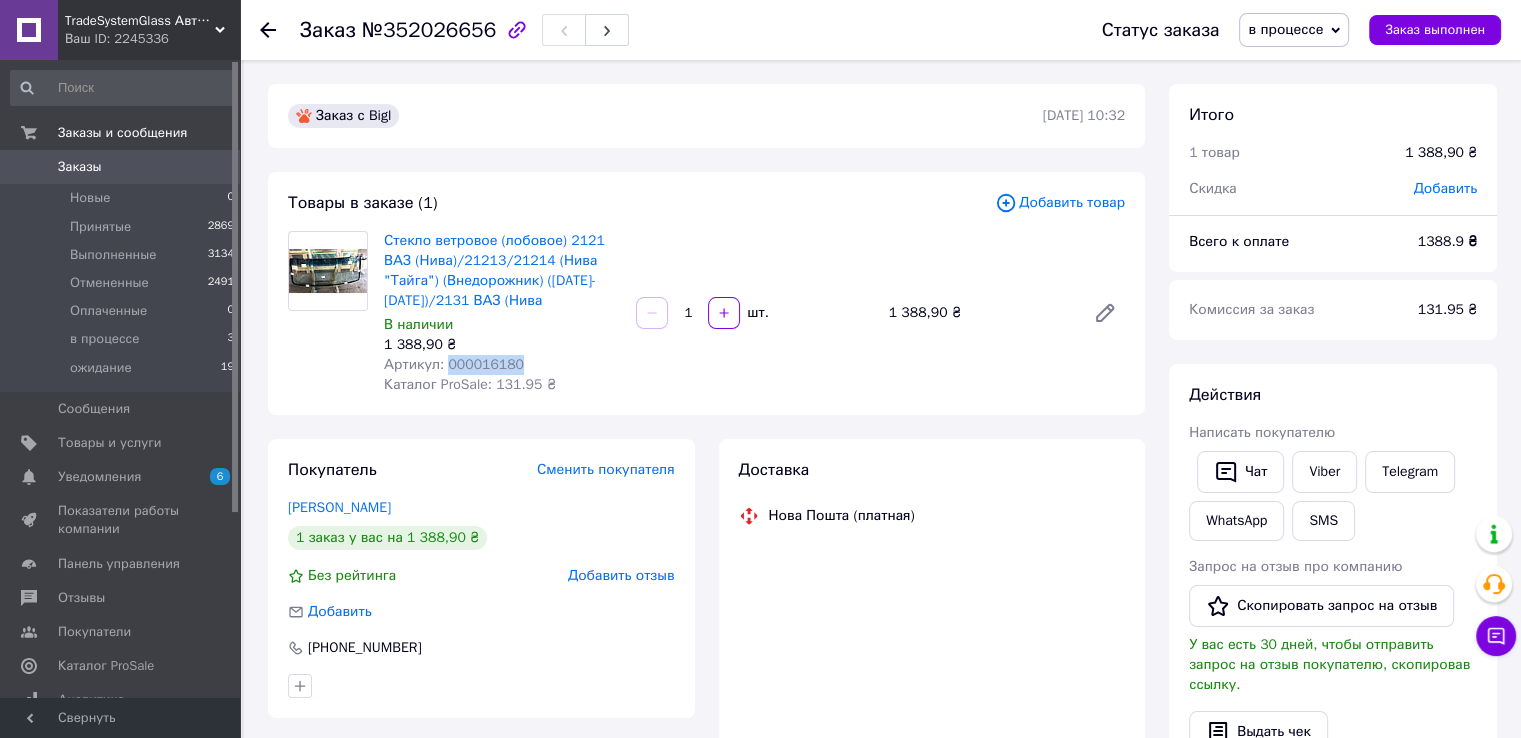 click on "Артикул: 000016180" at bounding box center [454, 364] 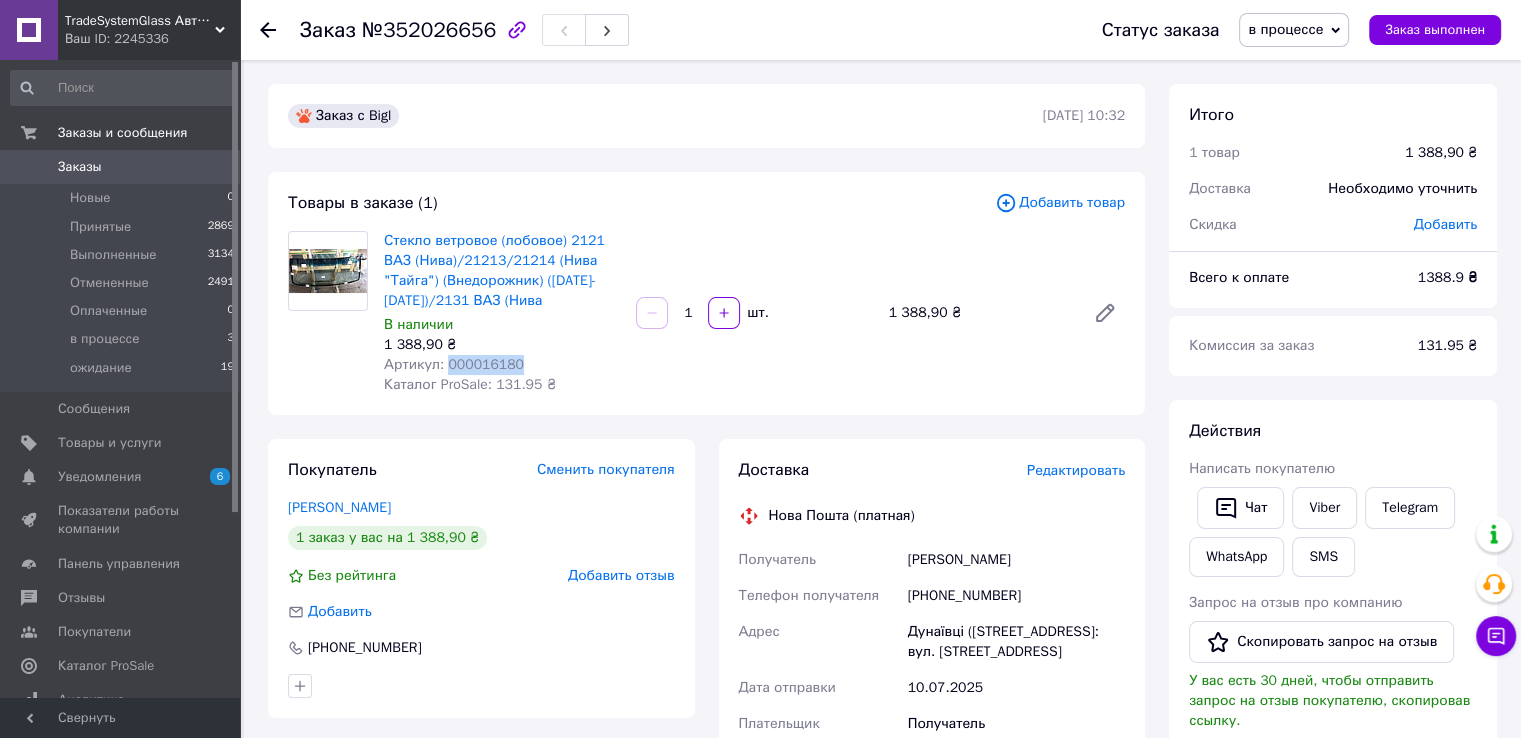 copy on "000016180" 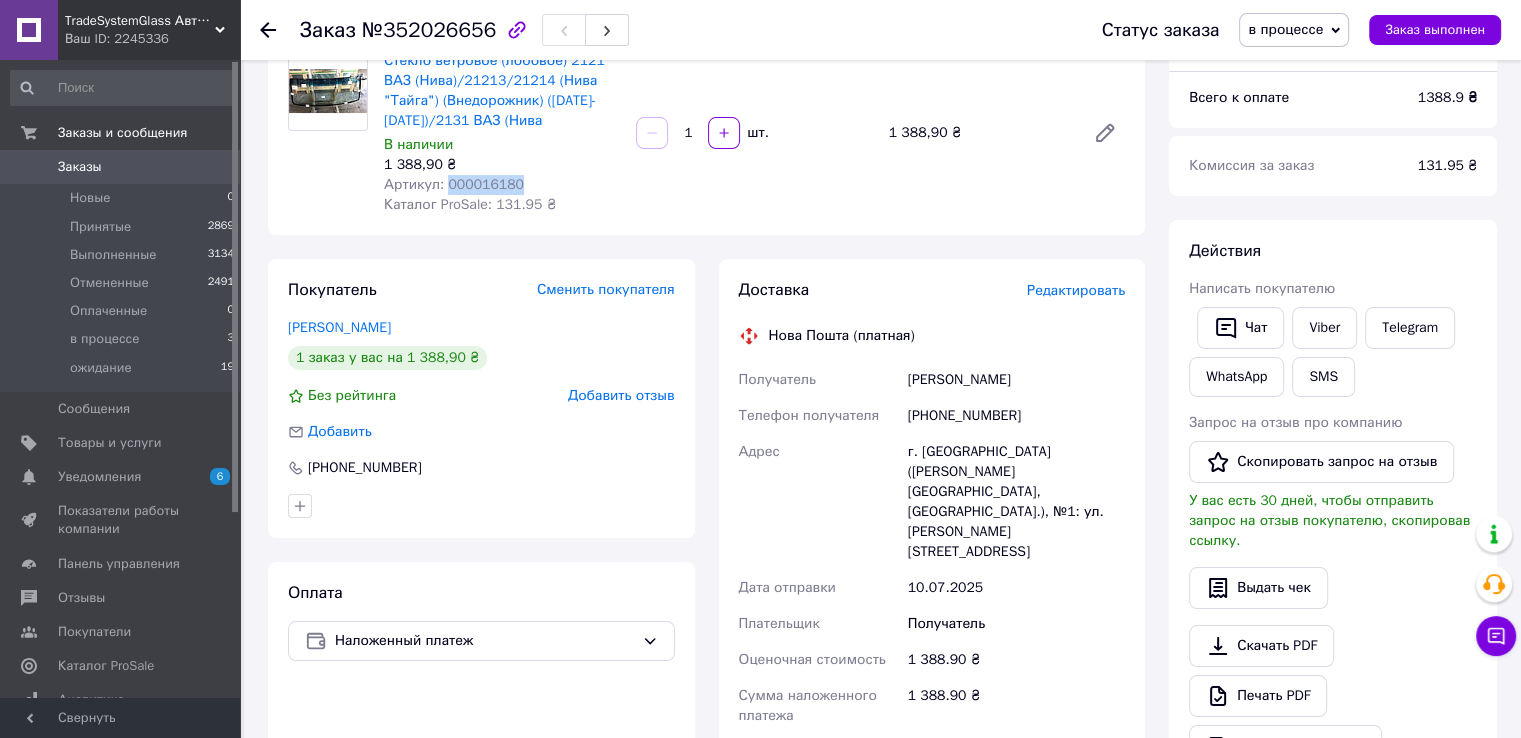 scroll, scrollTop: 200, scrollLeft: 0, axis: vertical 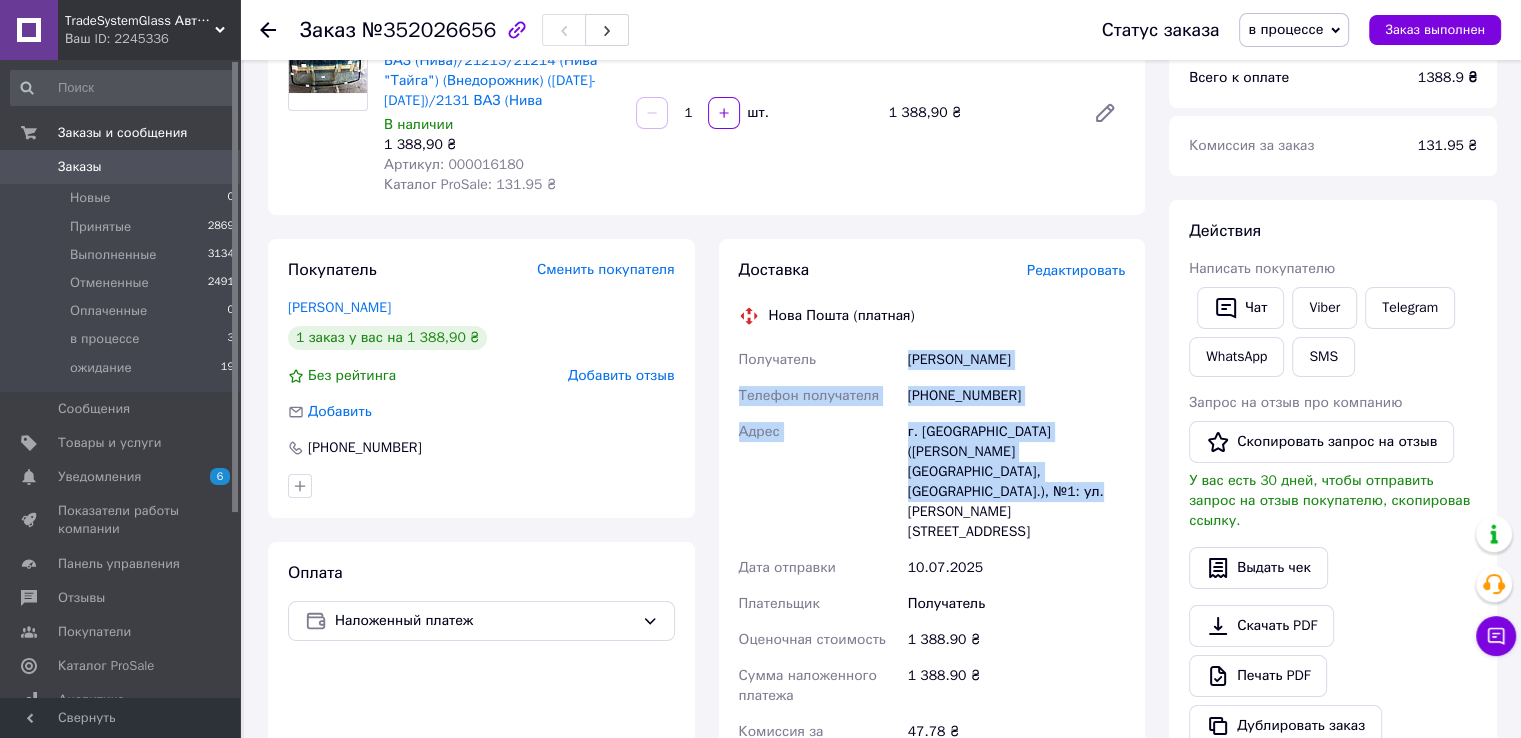 drag, startPoint x: 908, startPoint y: 361, endPoint x: 1072, endPoint y: 473, distance: 198.59506 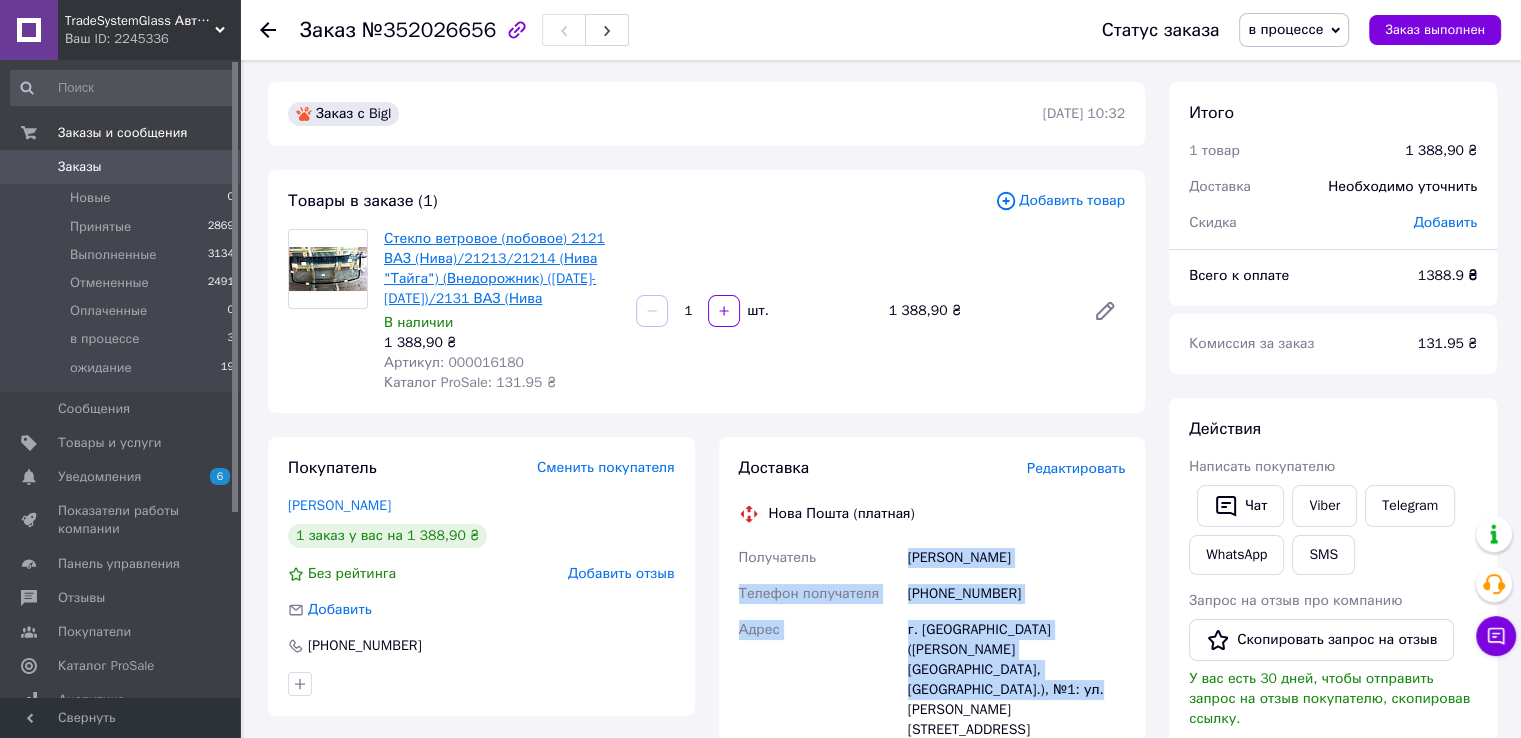 scroll, scrollTop: 0, scrollLeft: 0, axis: both 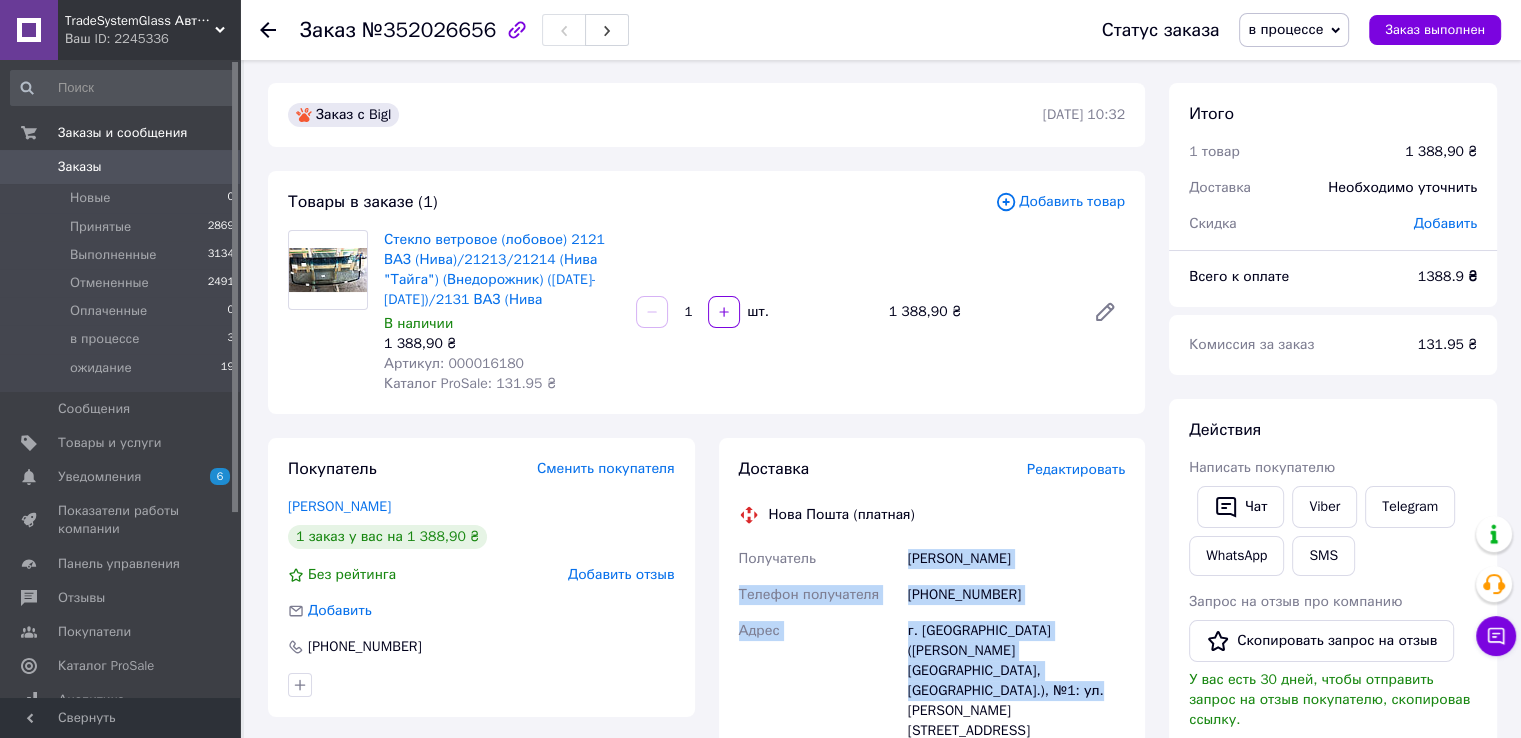 click on "[PHONE_NUMBER]" at bounding box center [1016, 595] 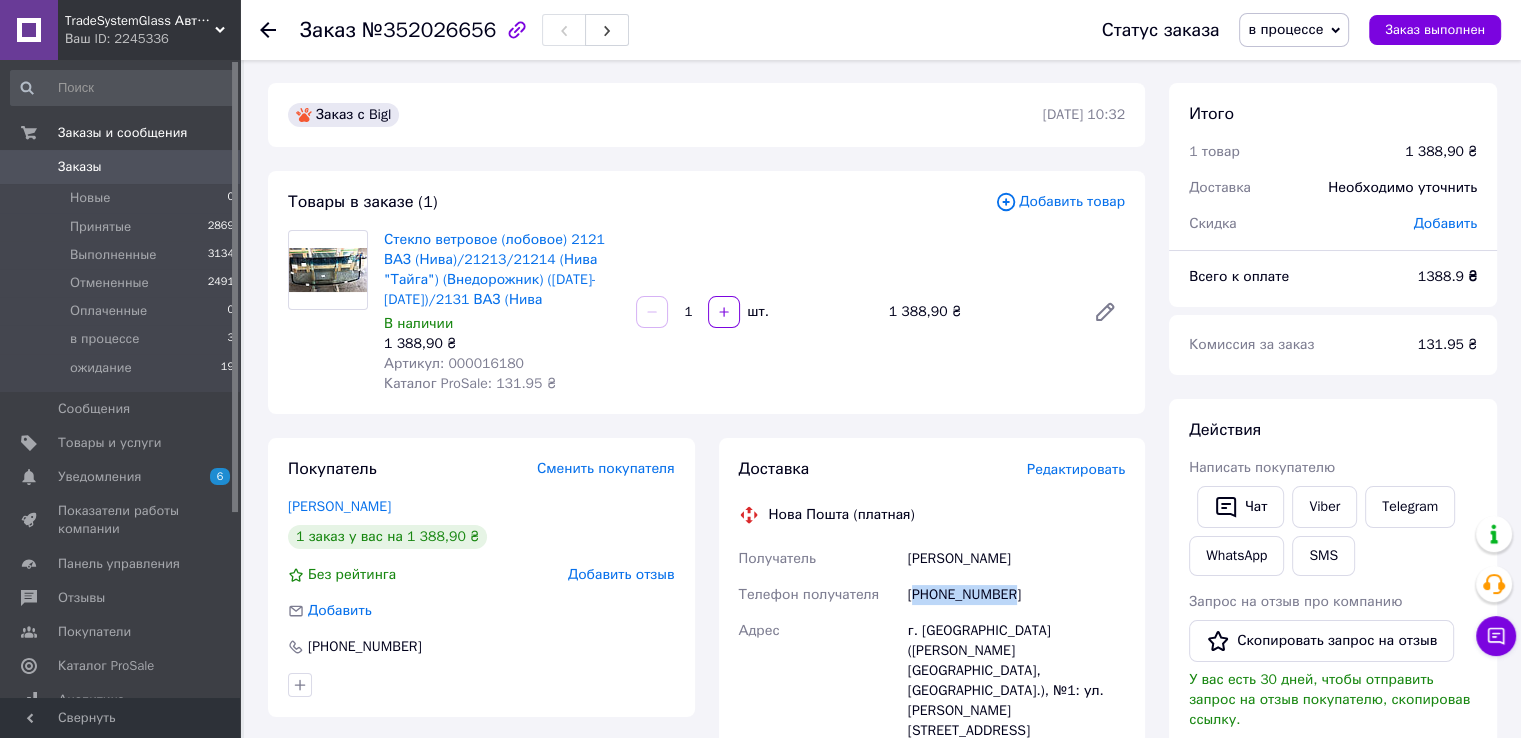 click on "[PHONE_NUMBER]" at bounding box center (1016, 595) 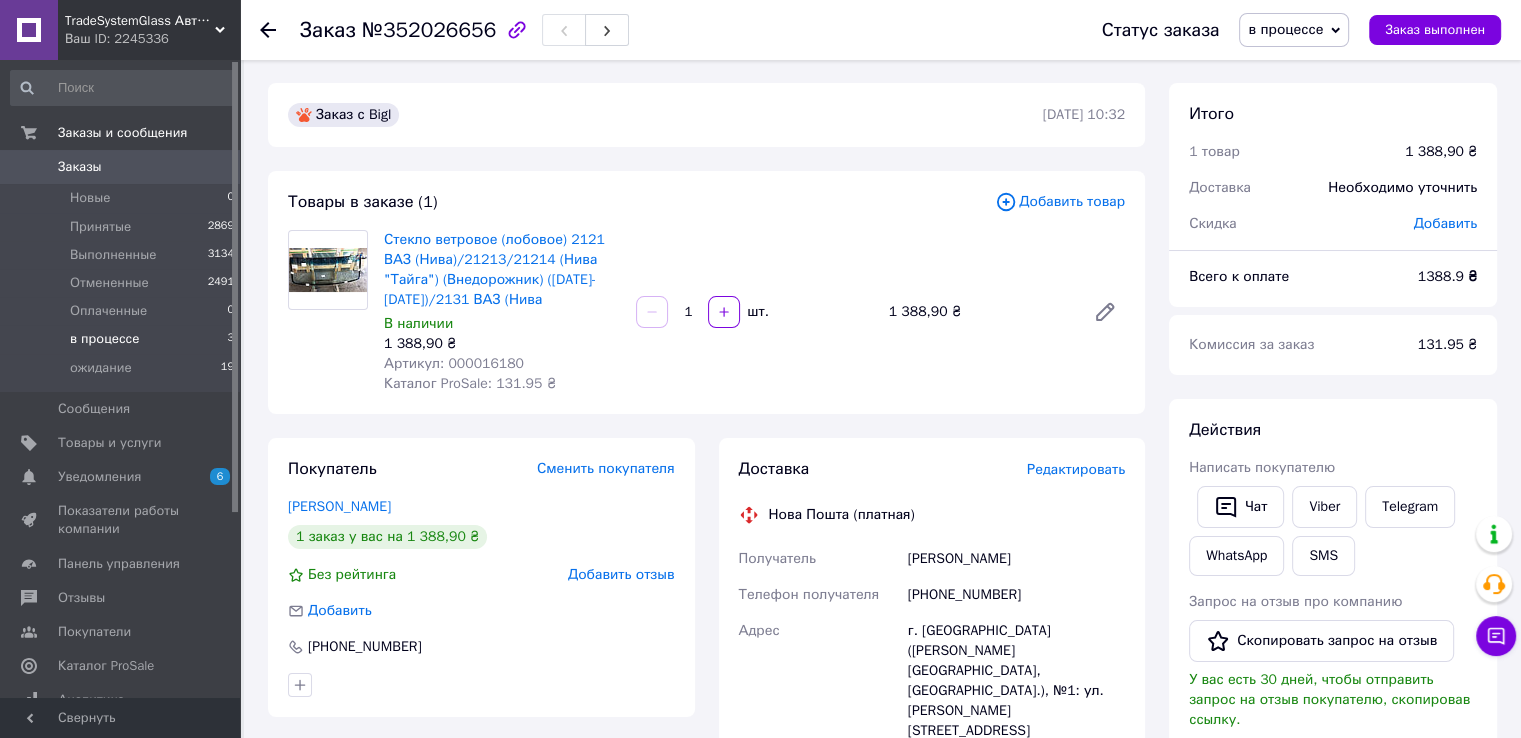 click on "в процессе 3" at bounding box center [123, 339] 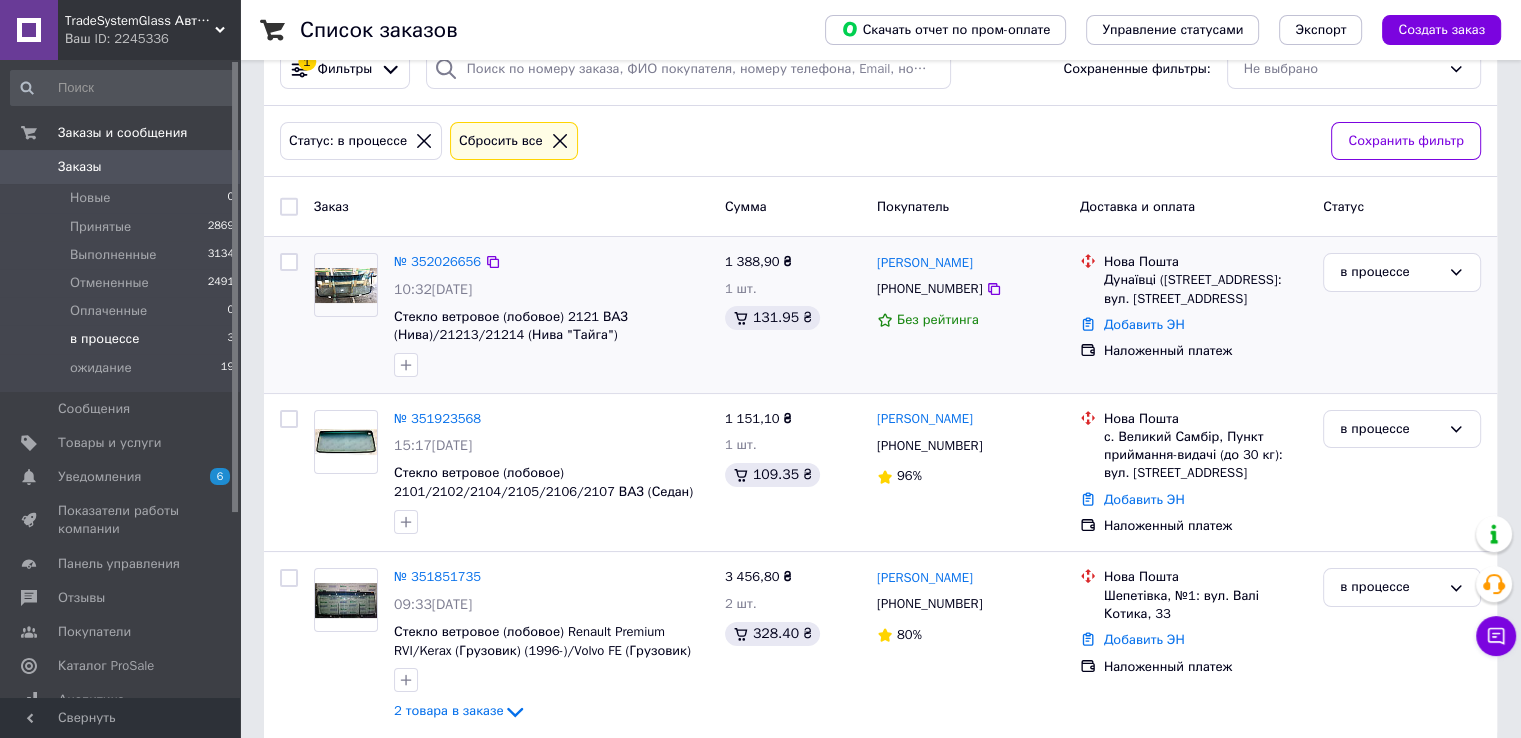 scroll, scrollTop: 76, scrollLeft: 0, axis: vertical 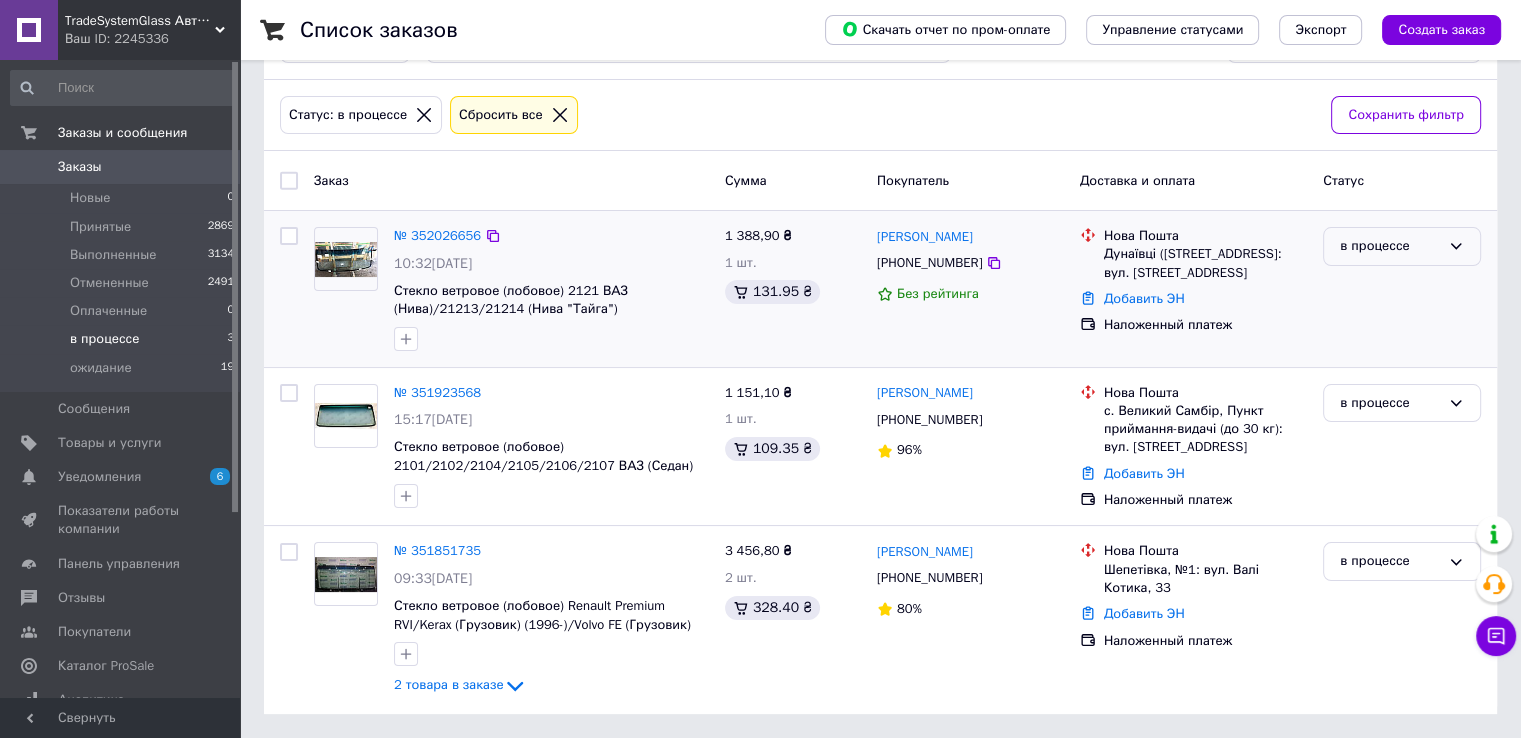 click on "в процессе" at bounding box center (1390, 246) 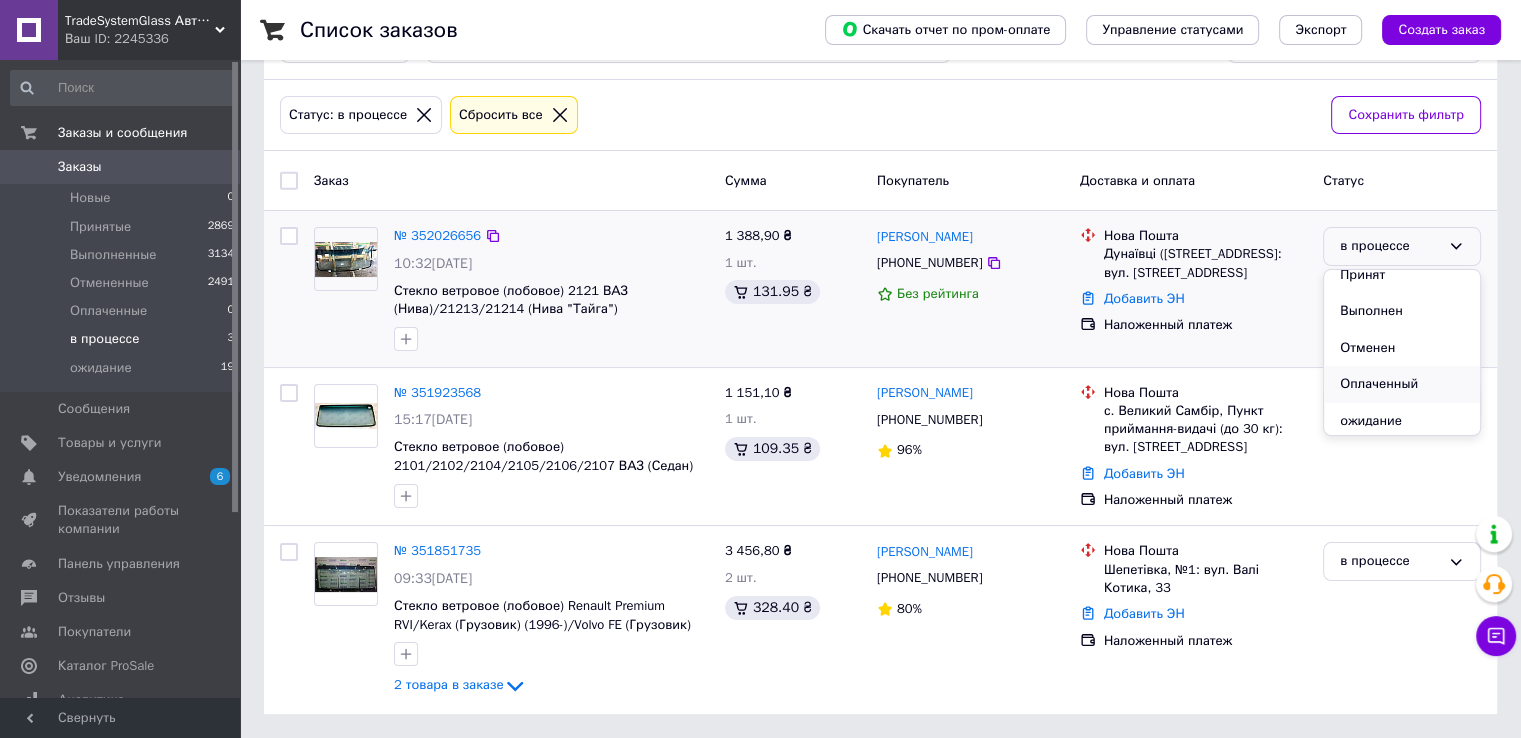 scroll, scrollTop: 17, scrollLeft: 0, axis: vertical 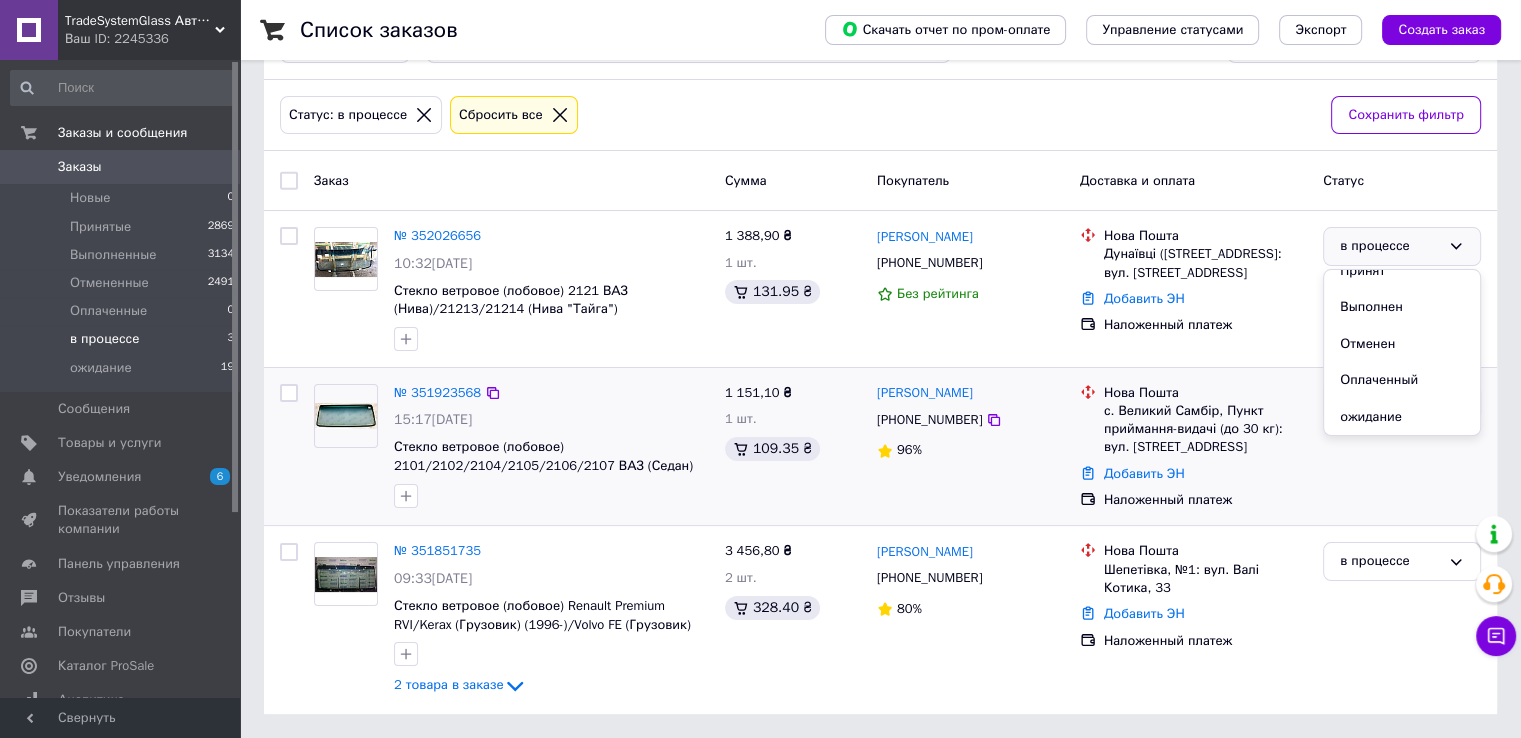 drag, startPoint x: 1382, startPoint y: 414, endPoint x: 1320, endPoint y: 401, distance: 63.348244 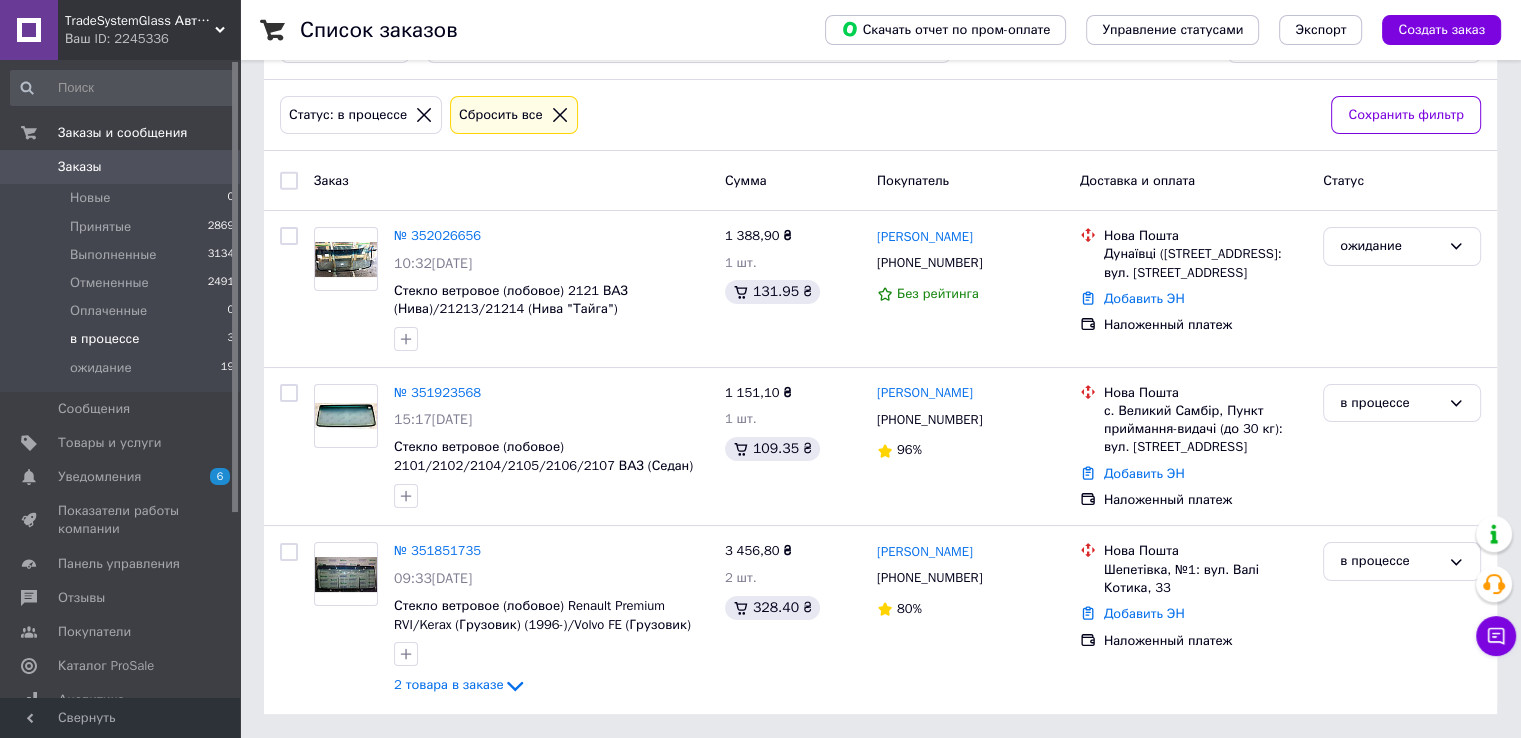 click on "в процессе" at bounding box center [104, 339] 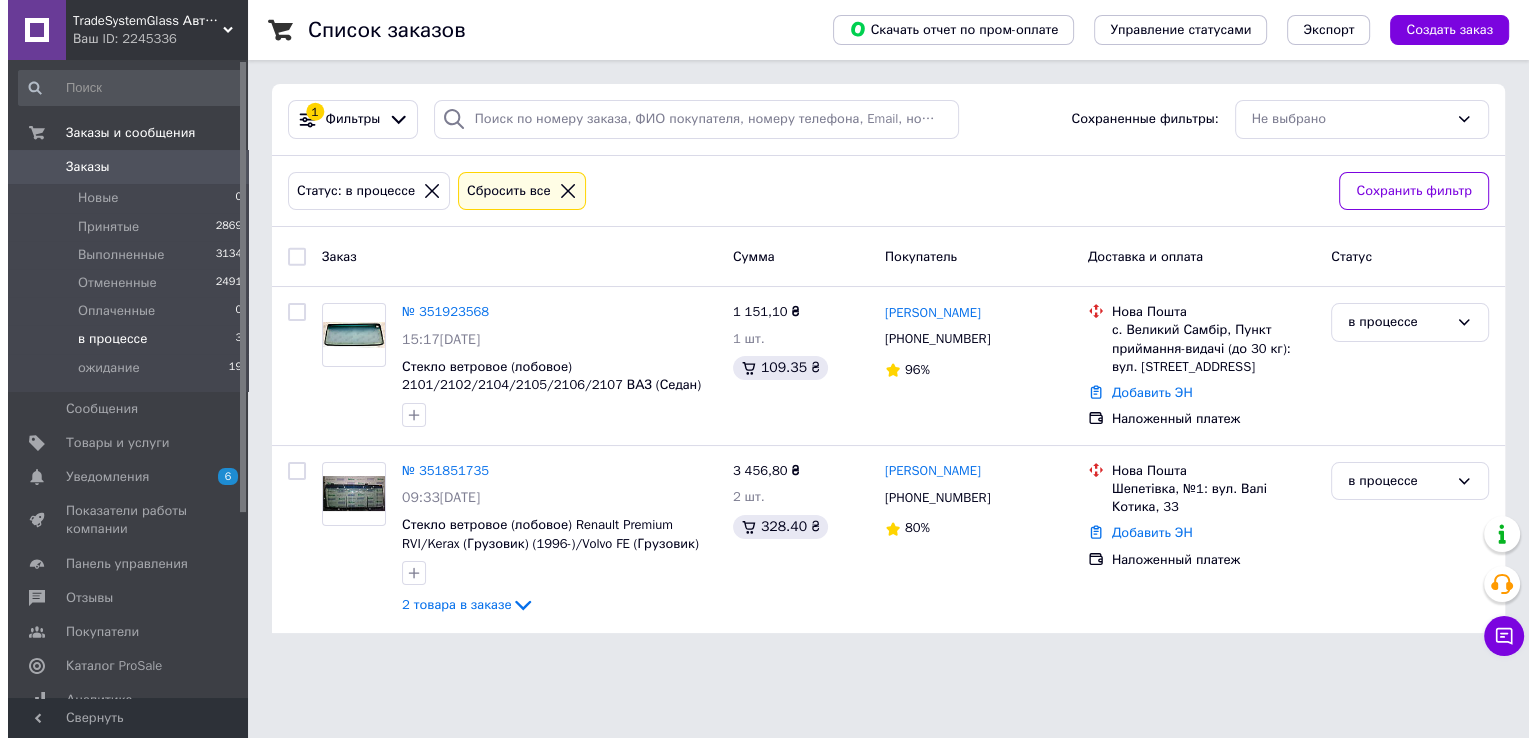 scroll, scrollTop: 0, scrollLeft: 0, axis: both 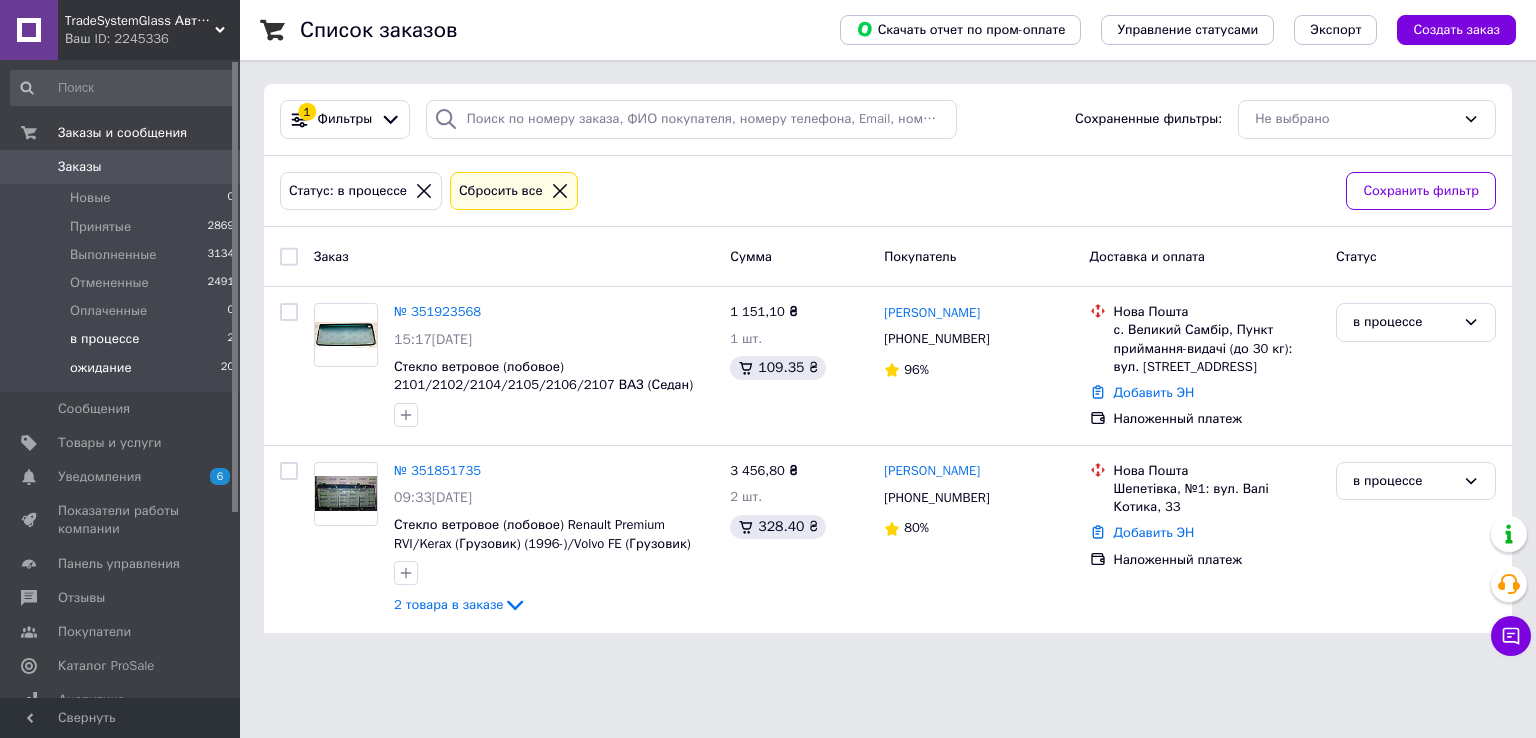 click on "ожидание" at bounding box center (101, 368) 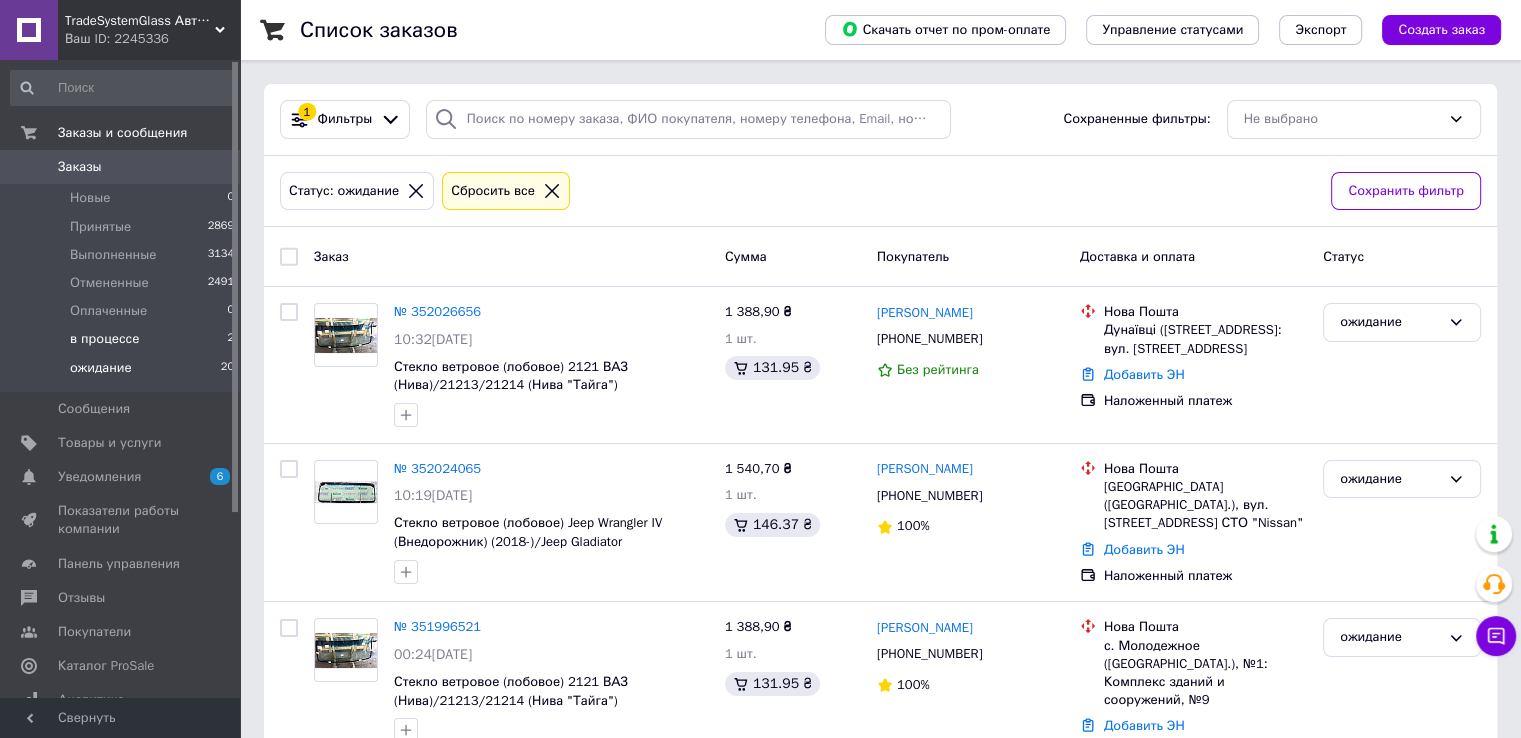 click on "в процессе" at bounding box center (104, 339) 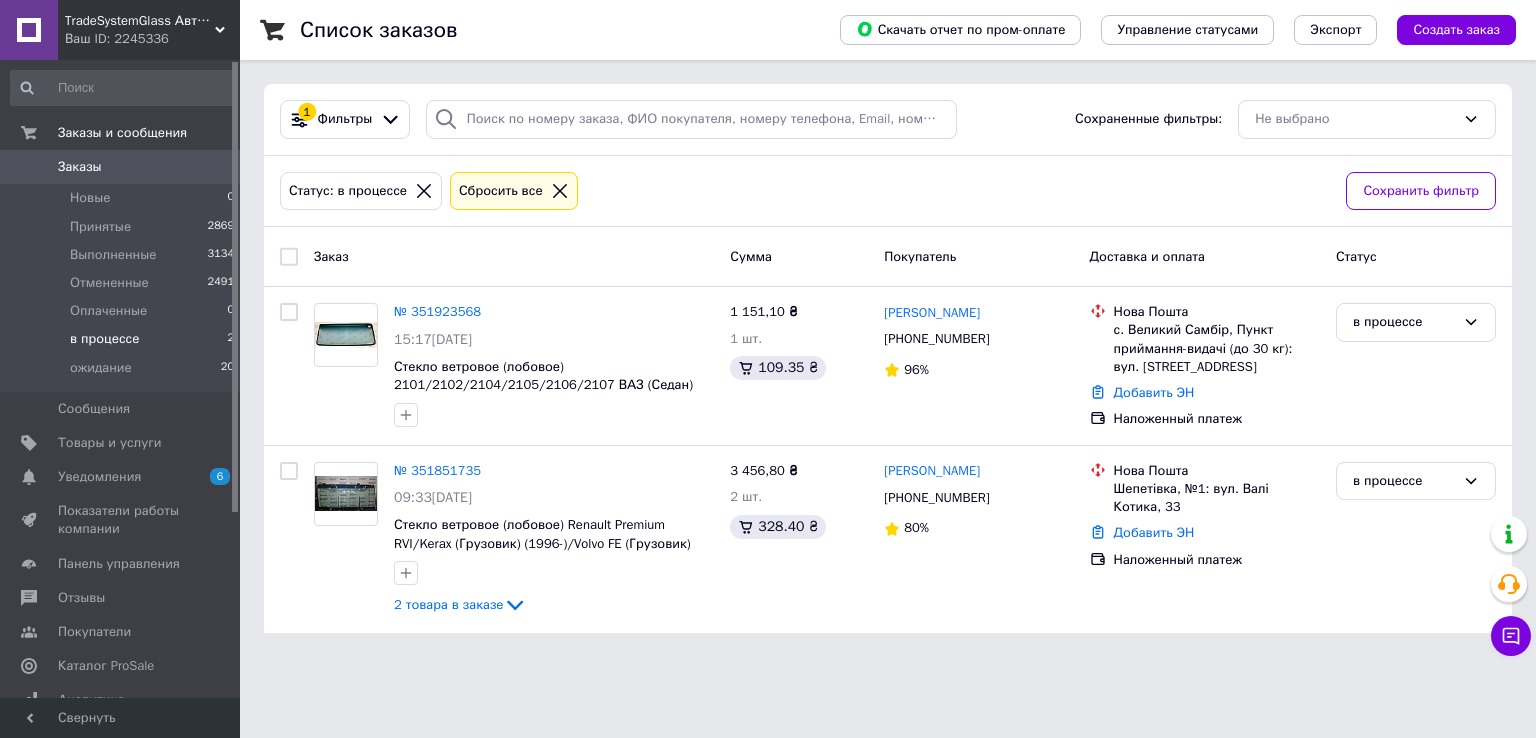 click on "№ 351923568" at bounding box center [437, 311] 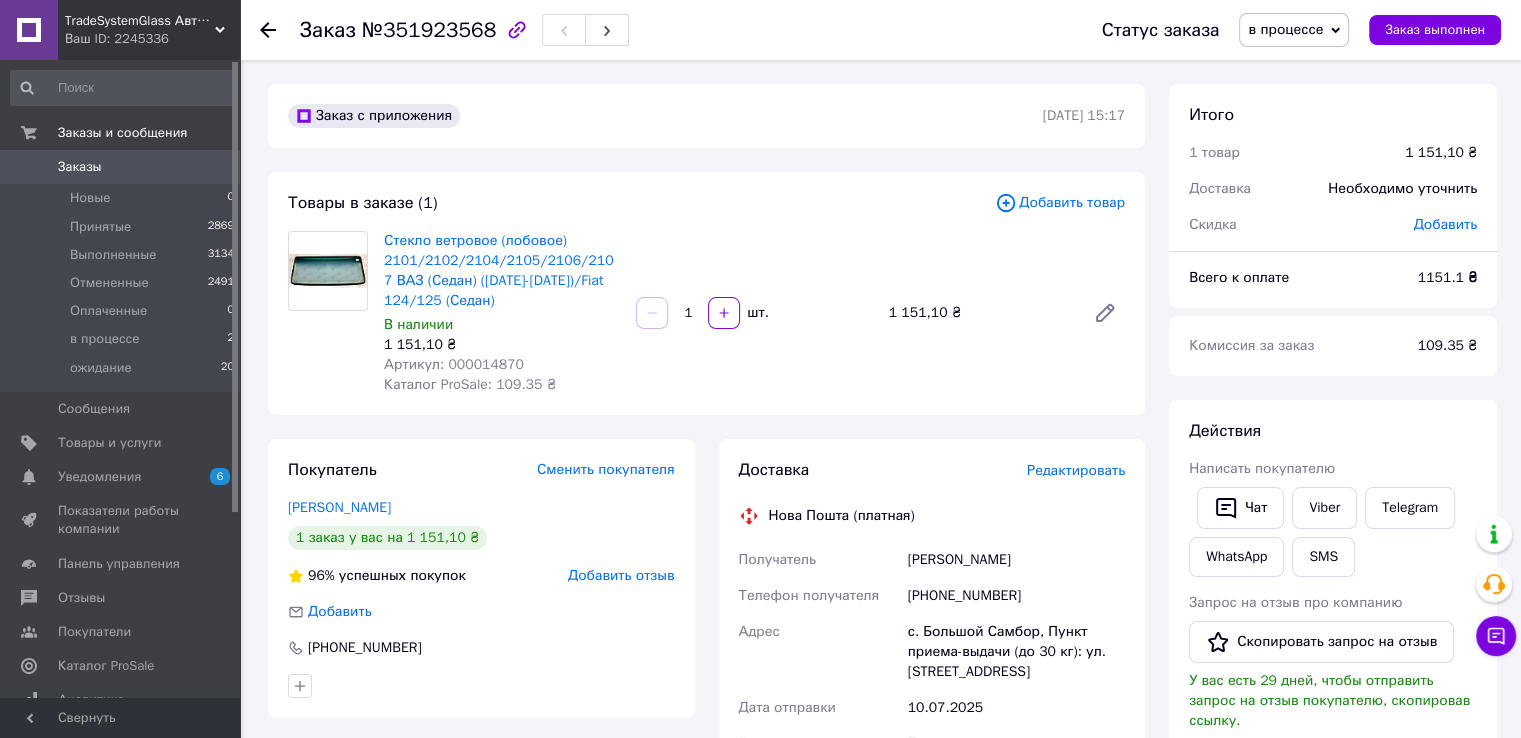 click on "Артикул: 000014870" at bounding box center (454, 364) 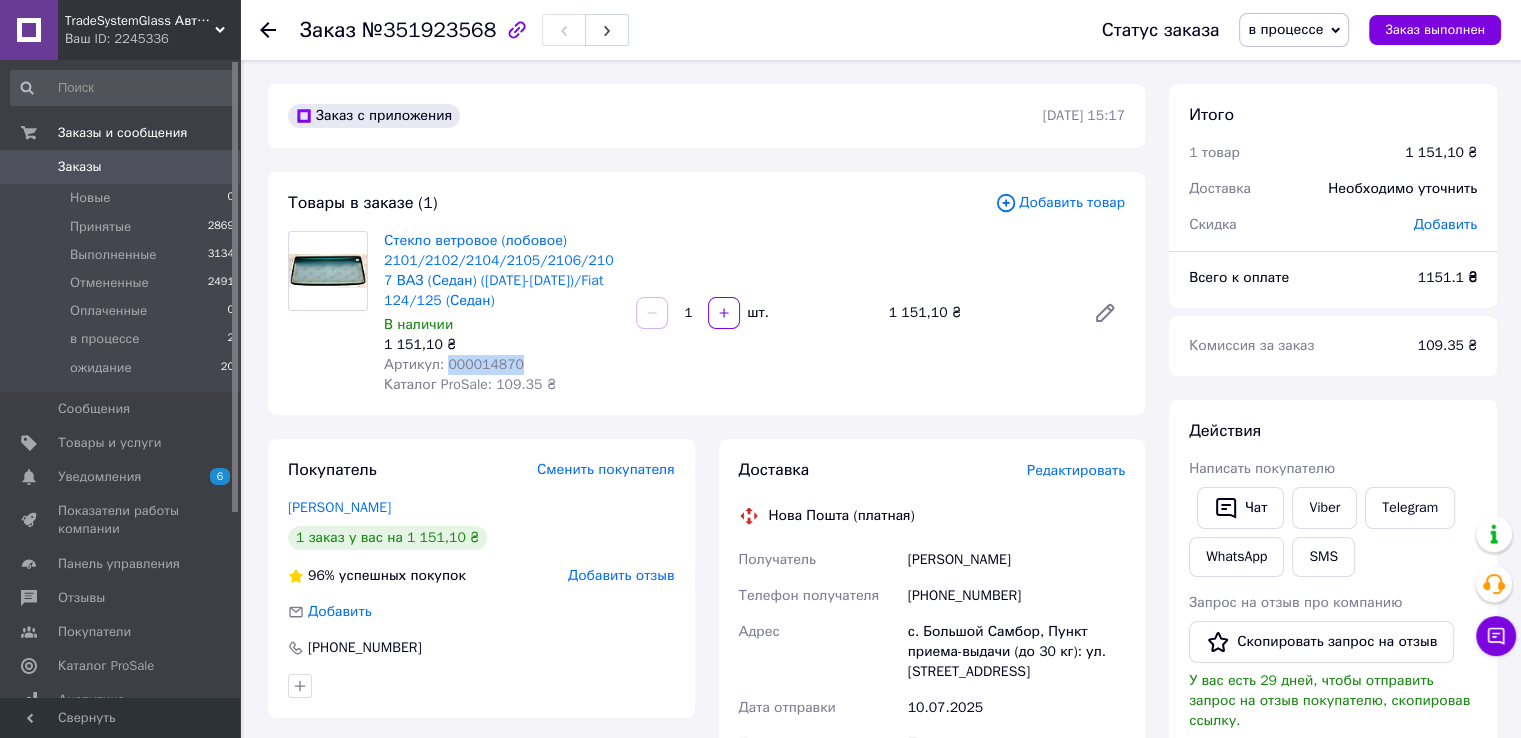 click on "Артикул: 000014870" at bounding box center (454, 364) 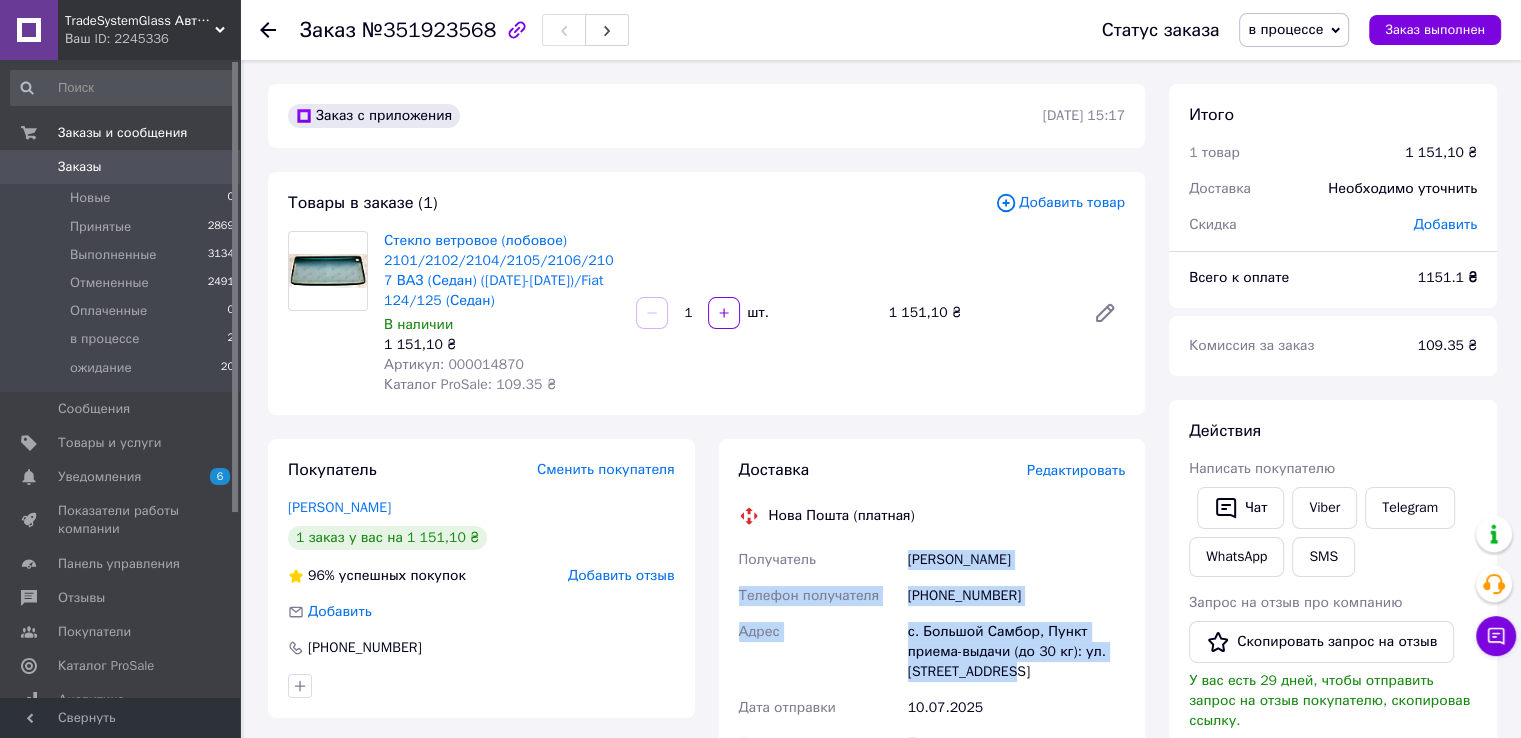 drag, startPoint x: 911, startPoint y: 561, endPoint x: 1049, endPoint y: 684, distance: 184.8594 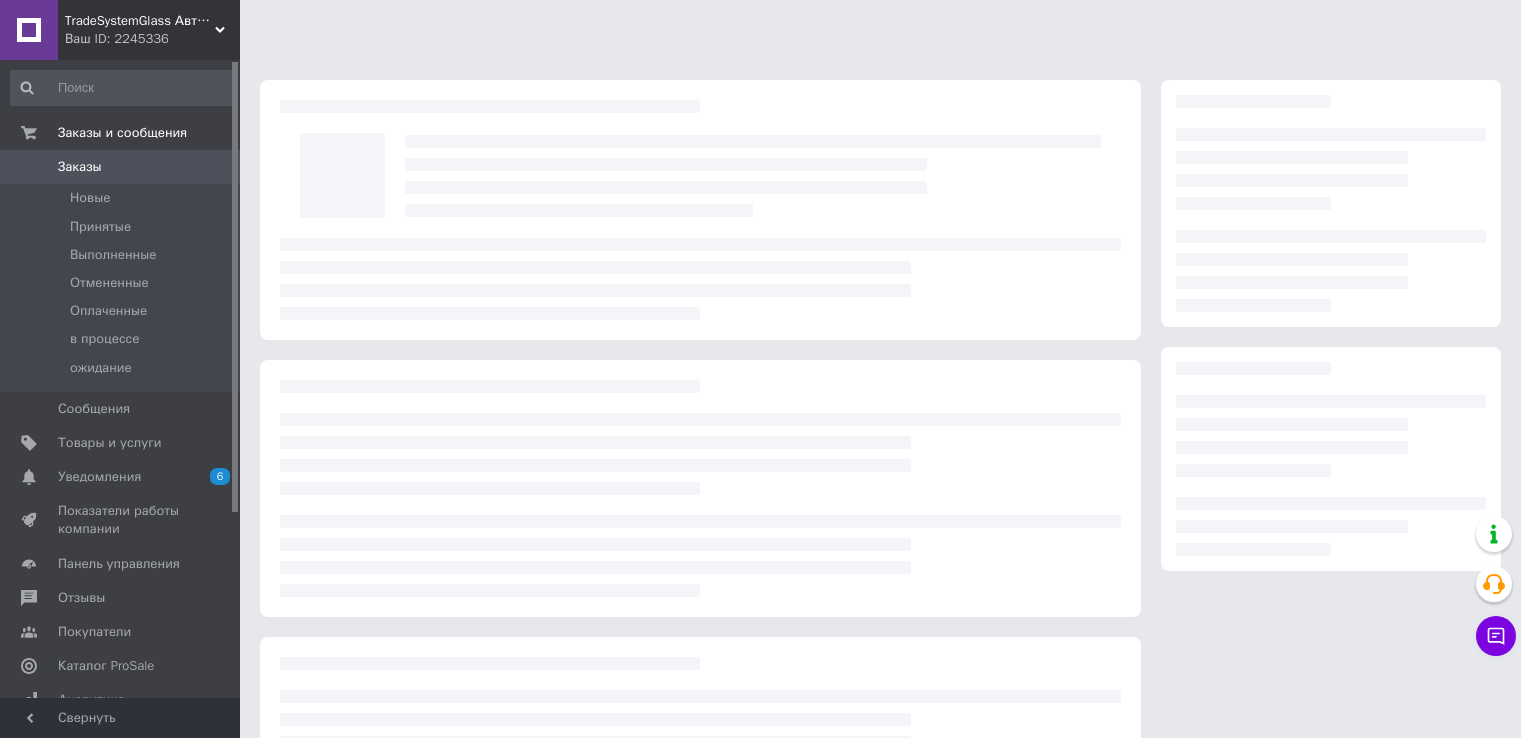 scroll, scrollTop: 0, scrollLeft: 0, axis: both 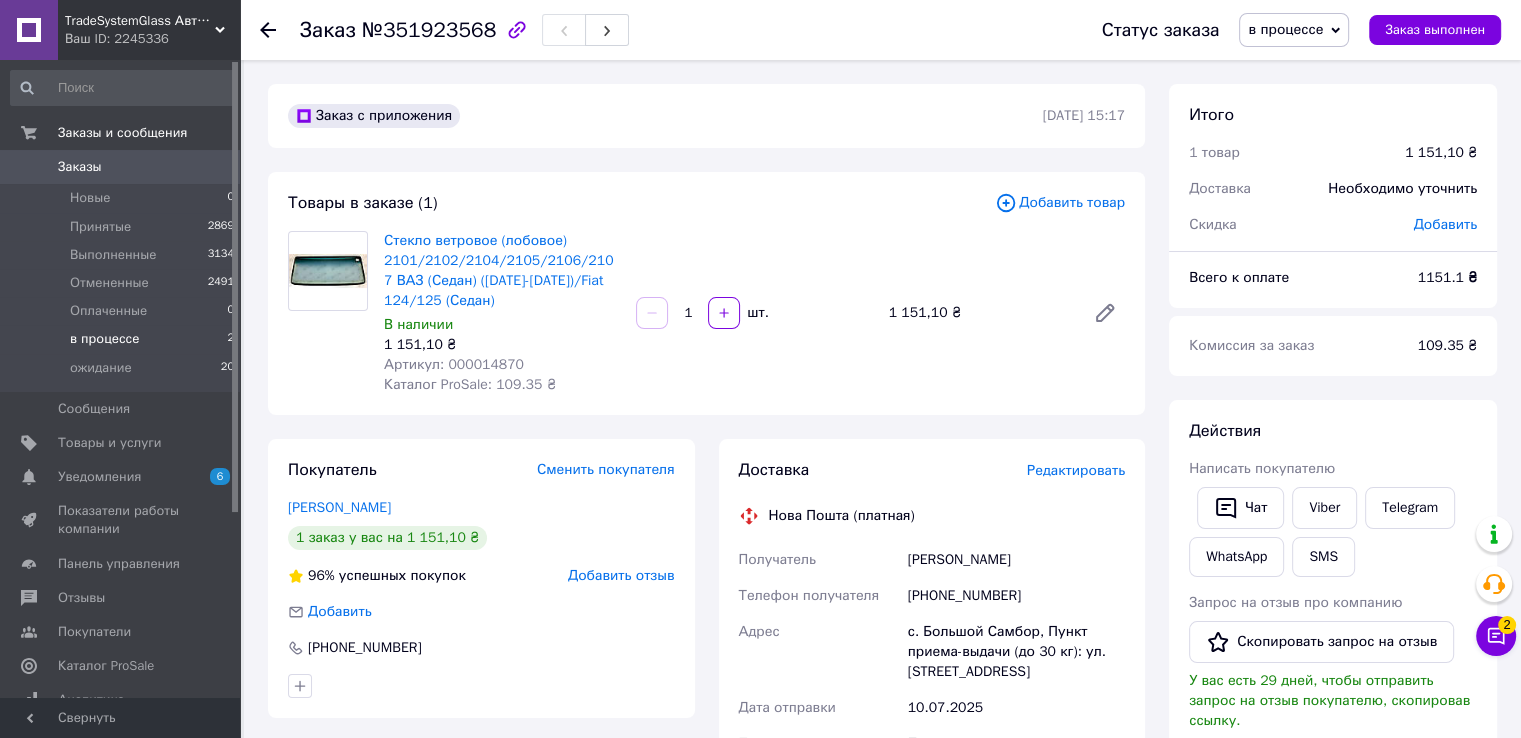 click on "в процессе" at bounding box center (104, 339) 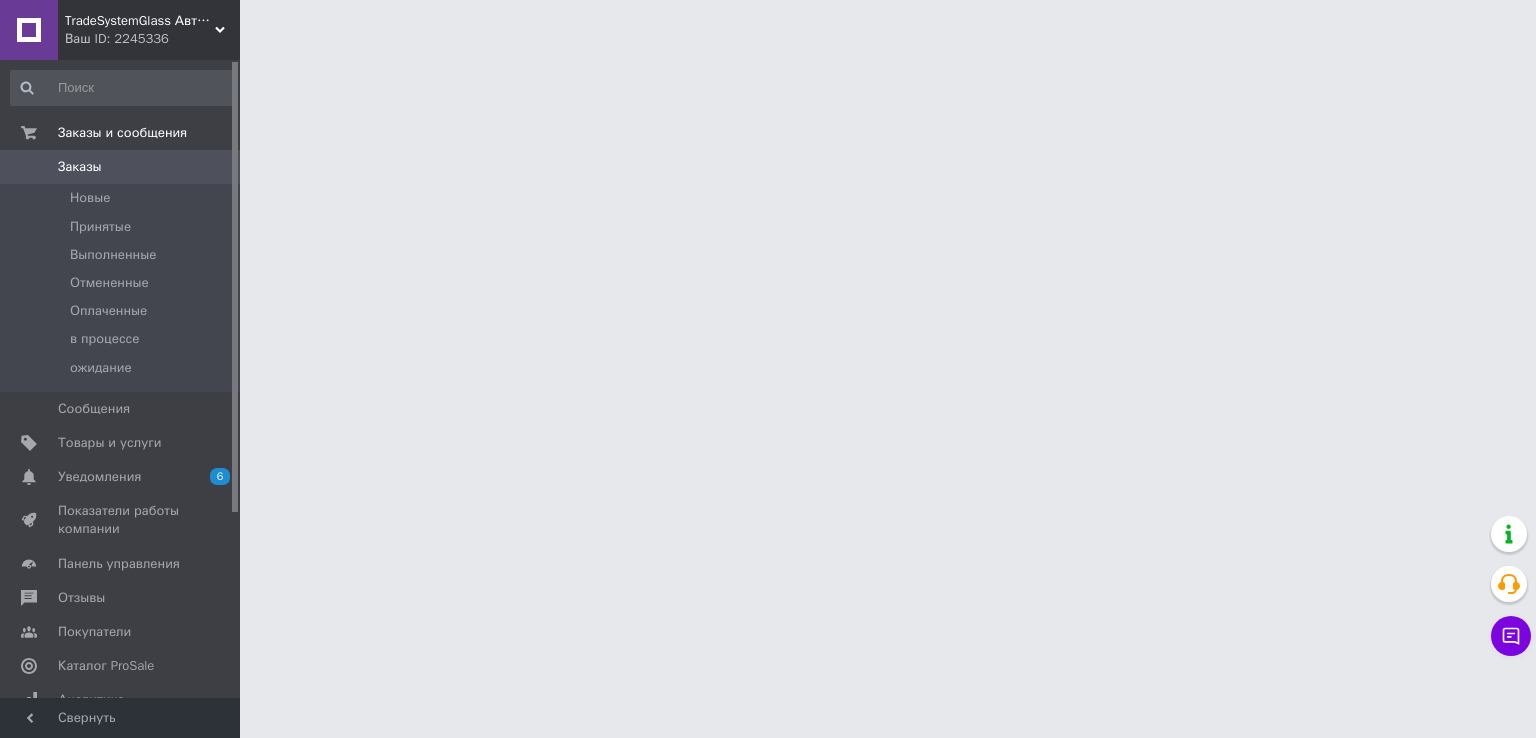 scroll, scrollTop: 0, scrollLeft: 0, axis: both 